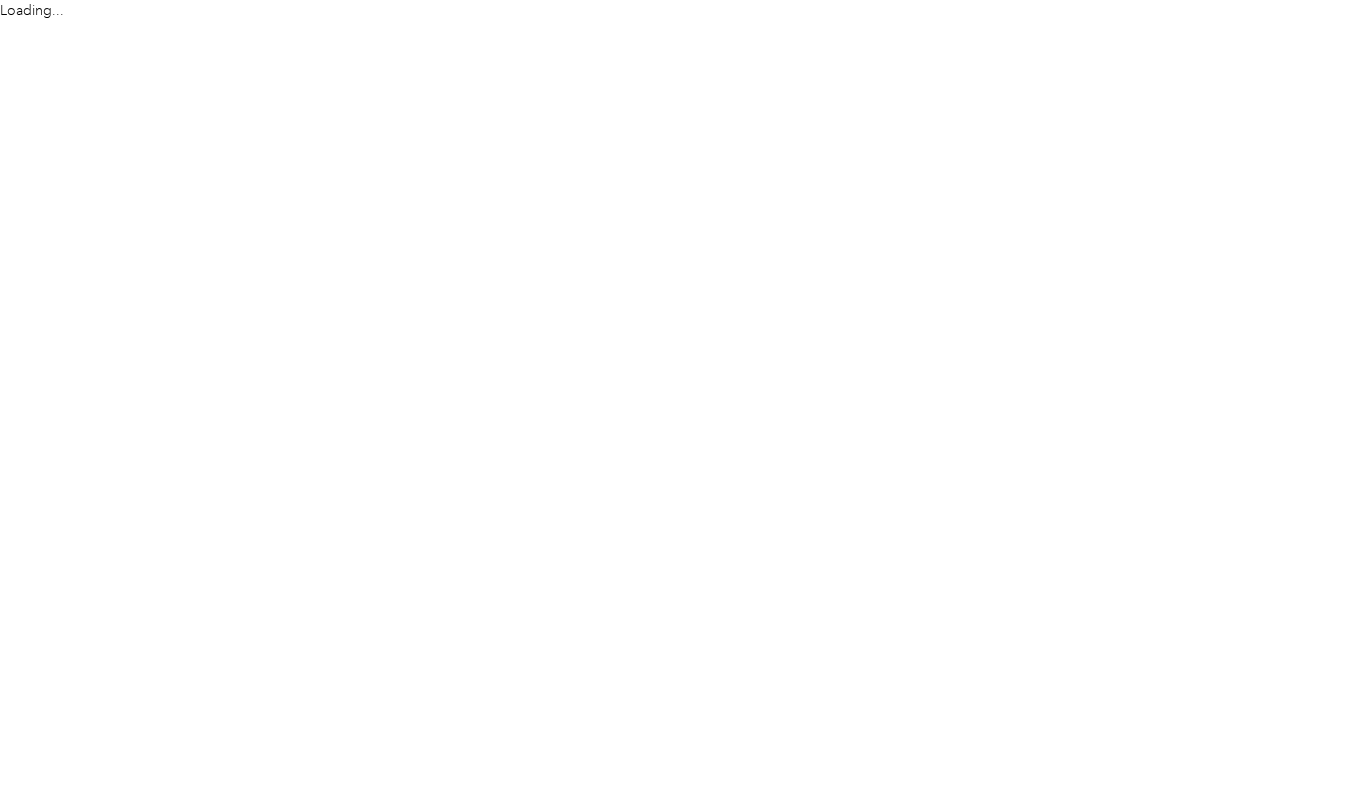scroll, scrollTop: 0, scrollLeft: 0, axis: both 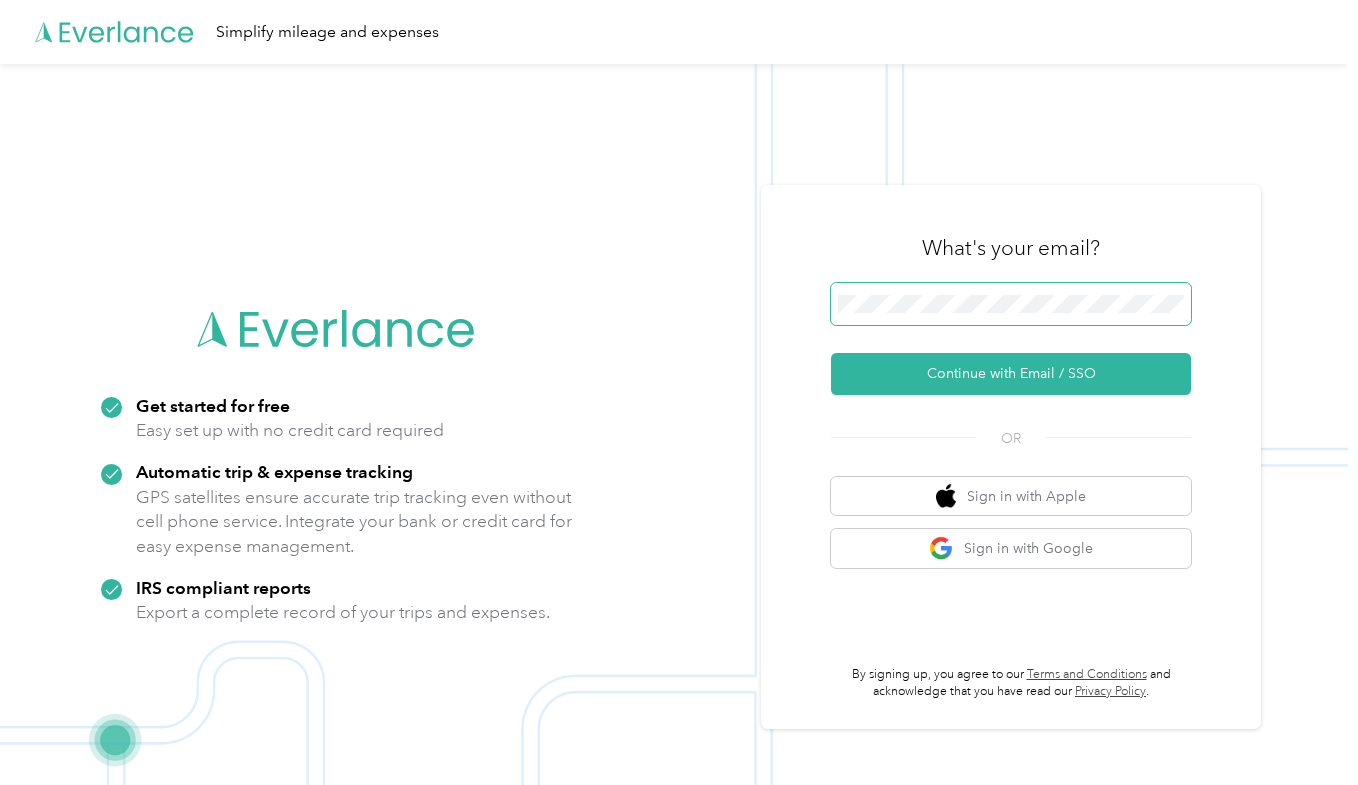 click at bounding box center (1011, 304) 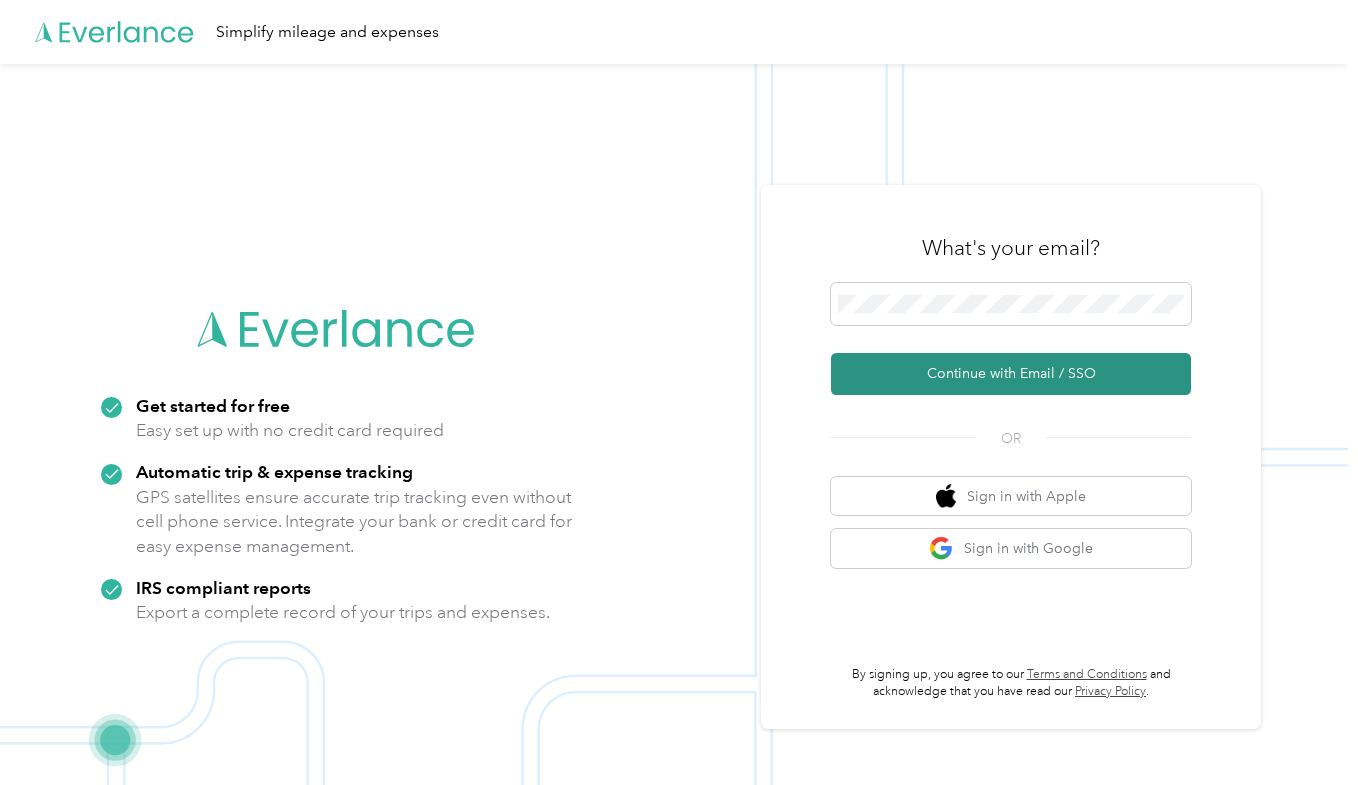 click on "Continue with Email / SSO" at bounding box center [1011, 374] 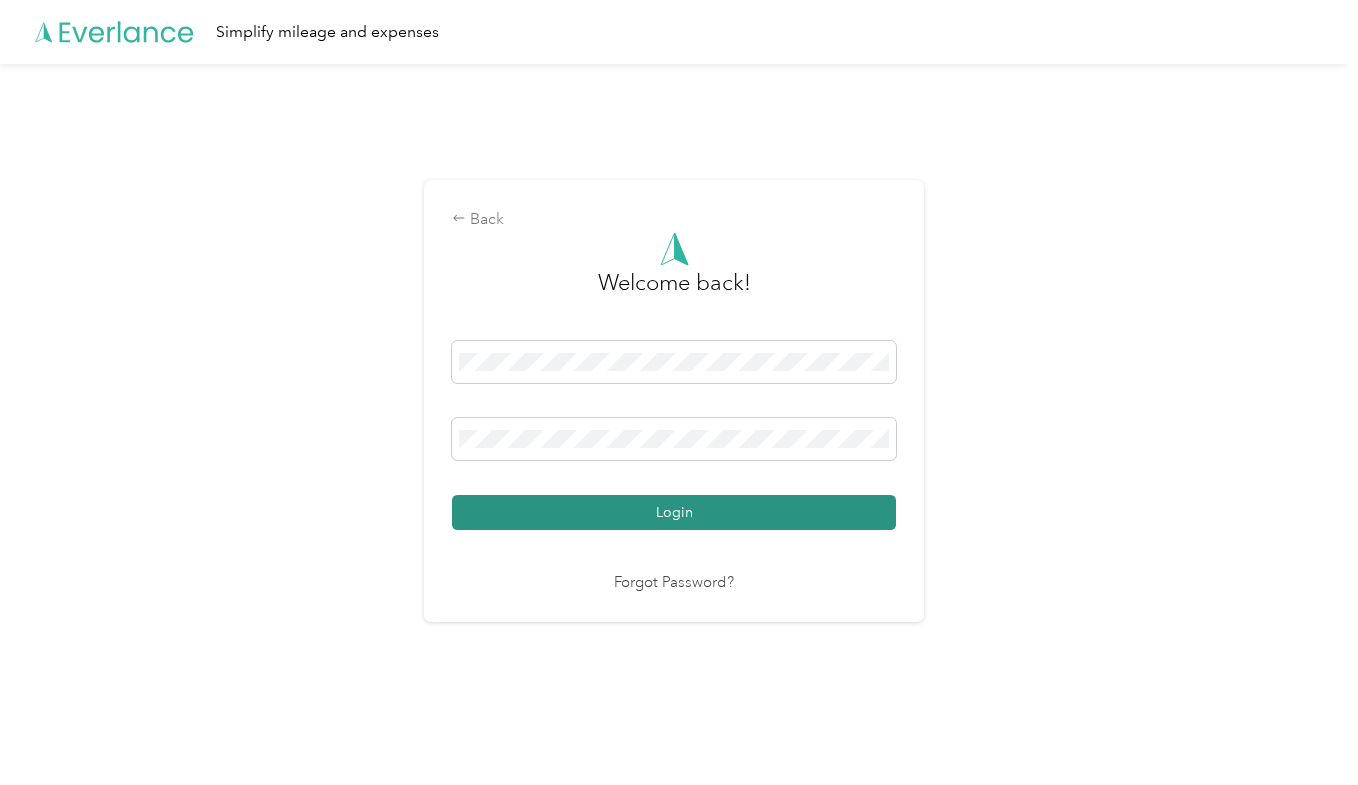 click on "Login" at bounding box center (674, 512) 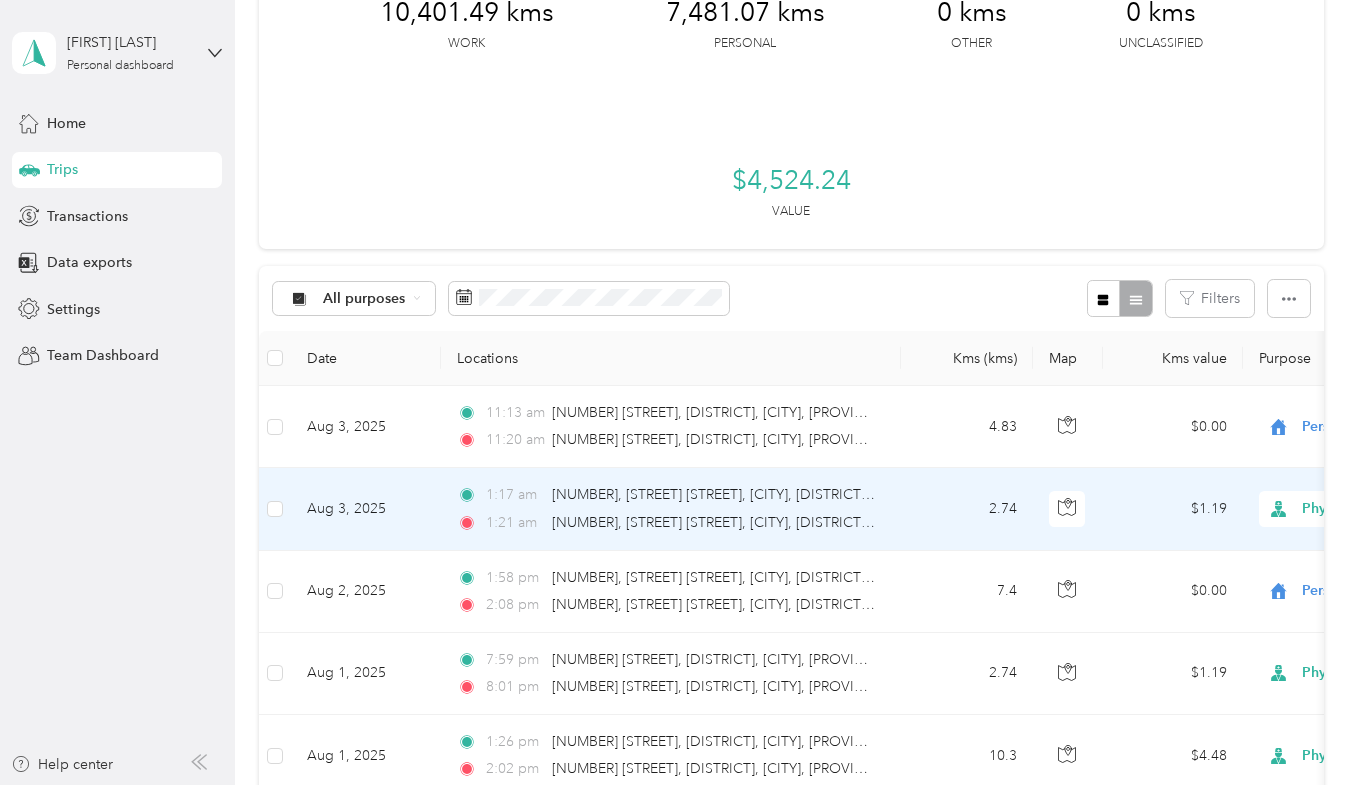 scroll, scrollTop: 0, scrollLeft: 0, axis: both 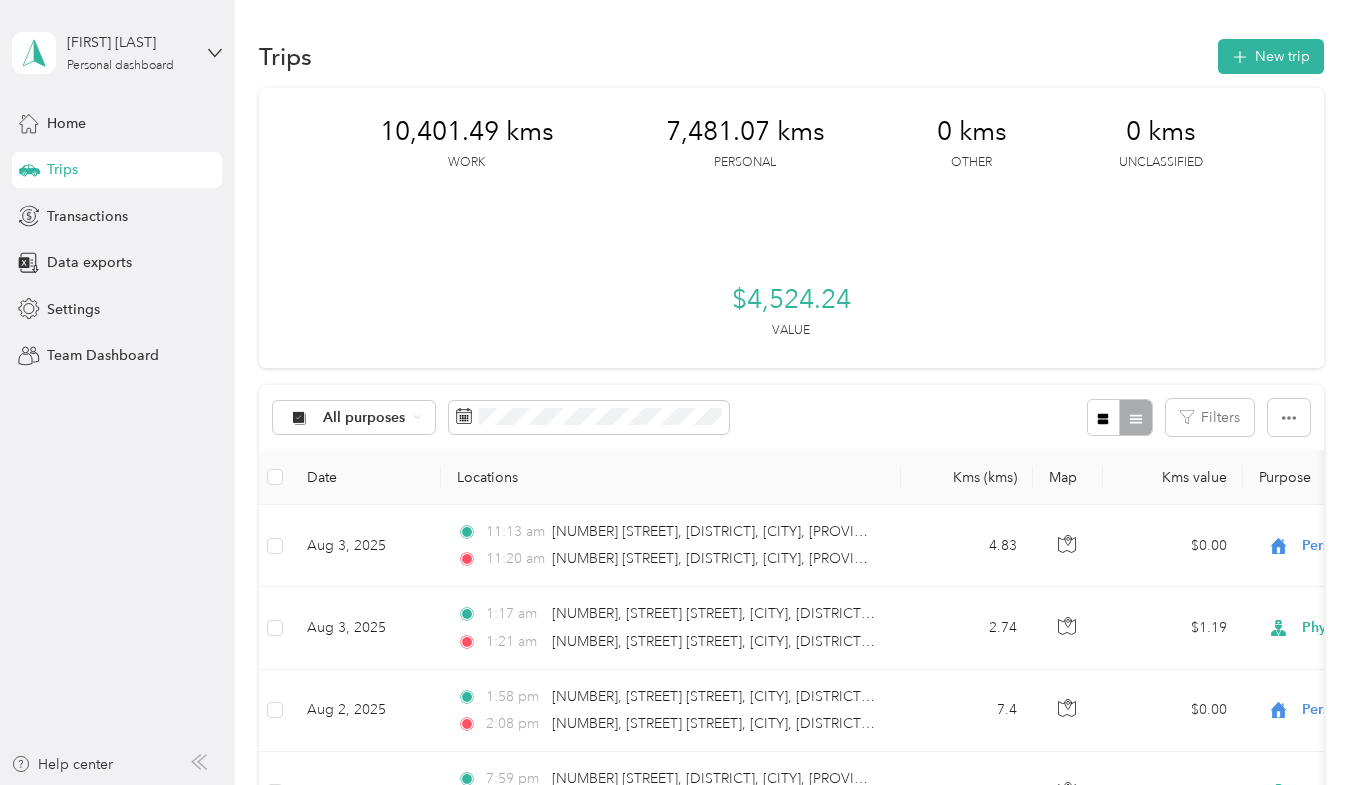 click on "Trips" at bounding box center (117, 170) 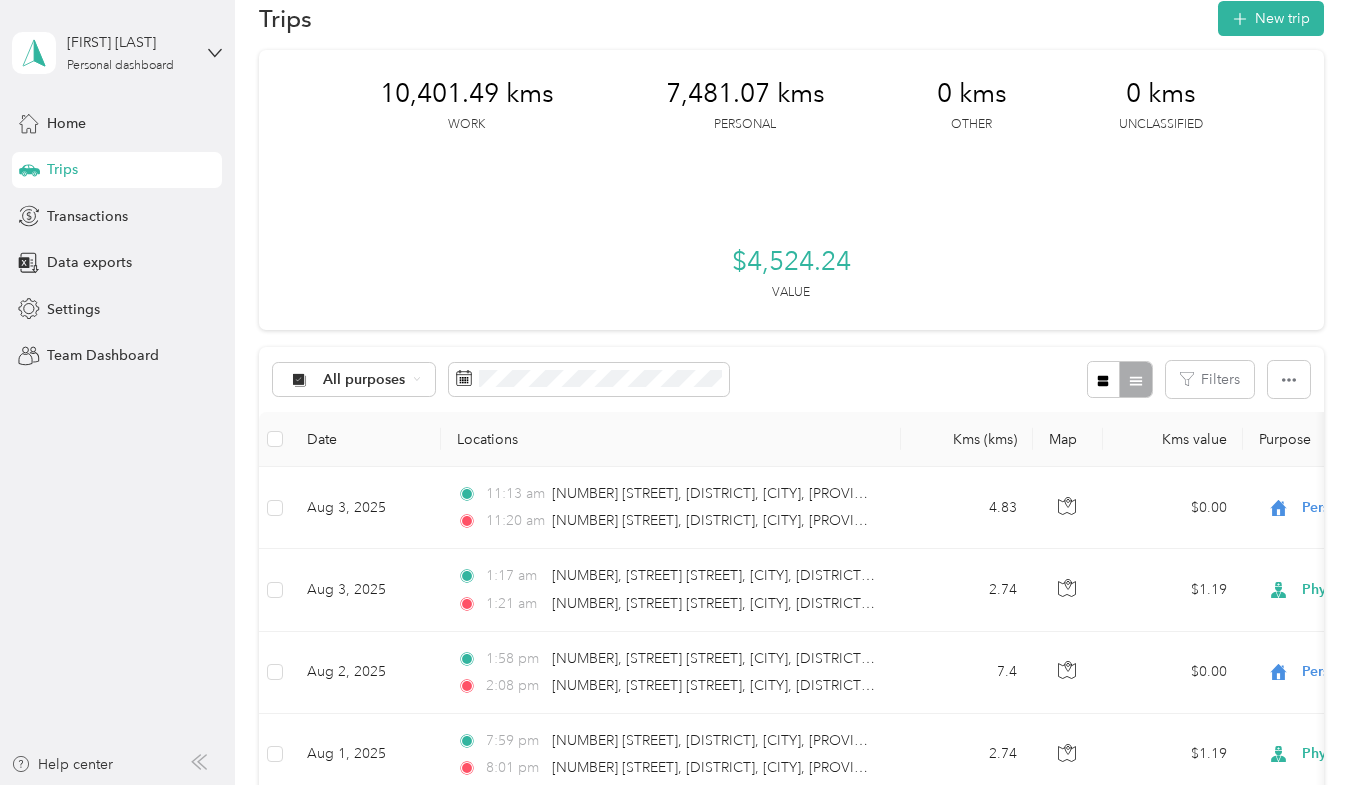 scroll, scrollTop: 41, scrollLeft: 0, axis: vertical 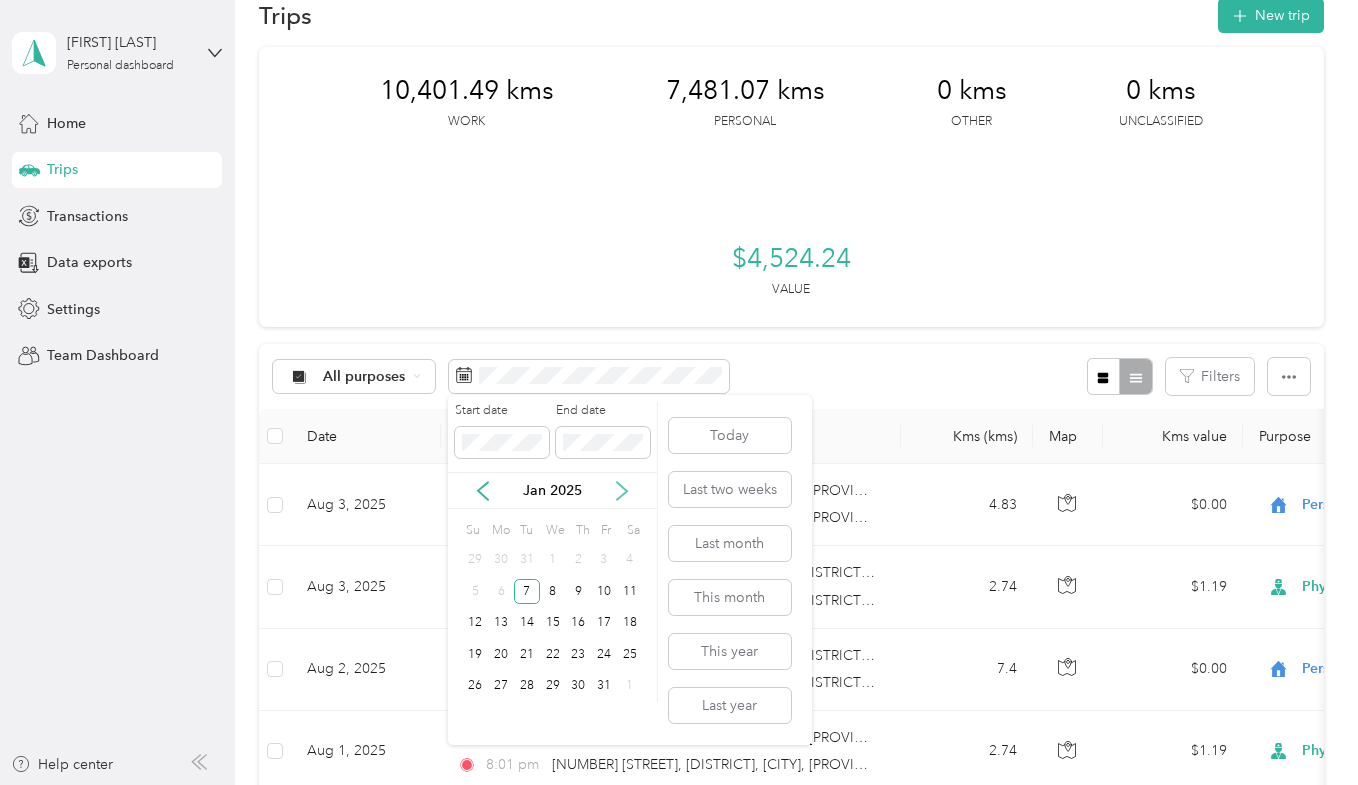 click 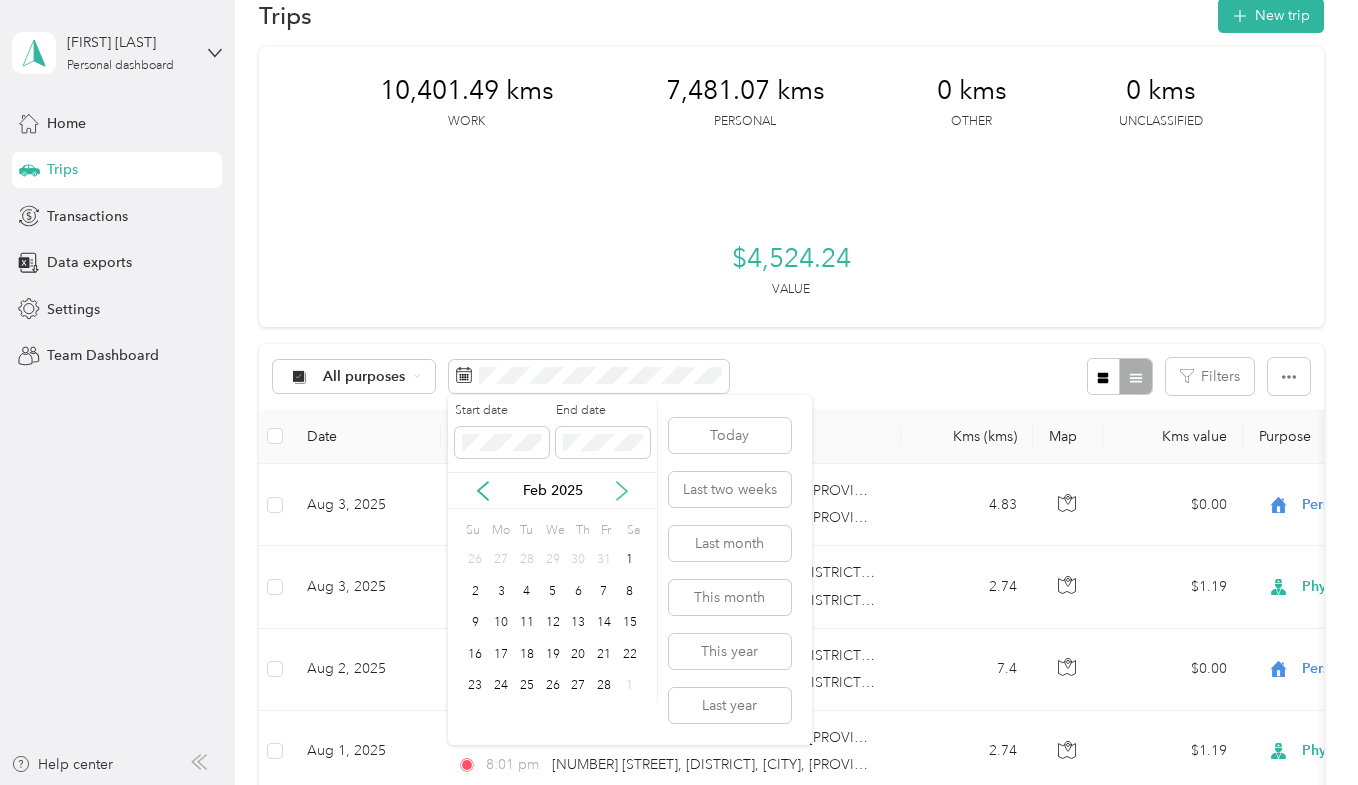 click 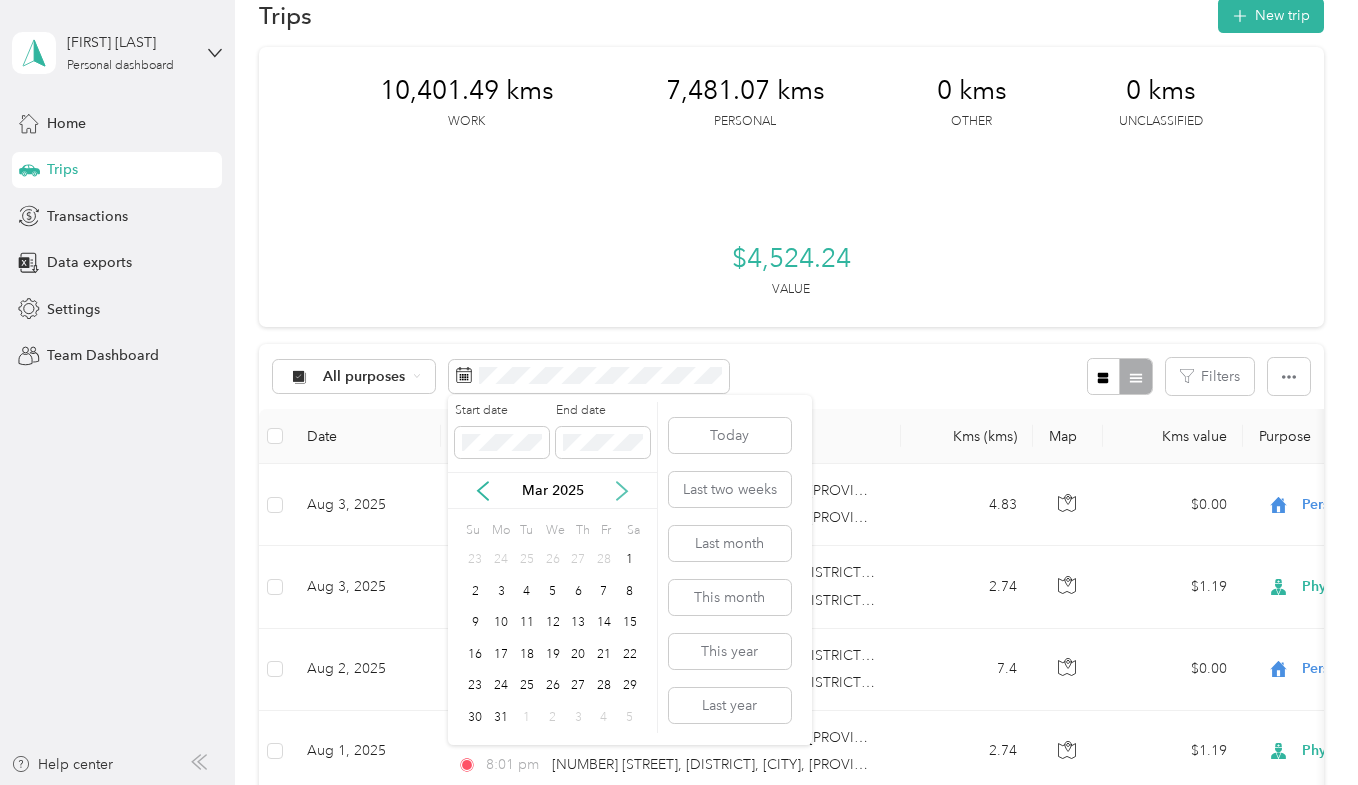 click 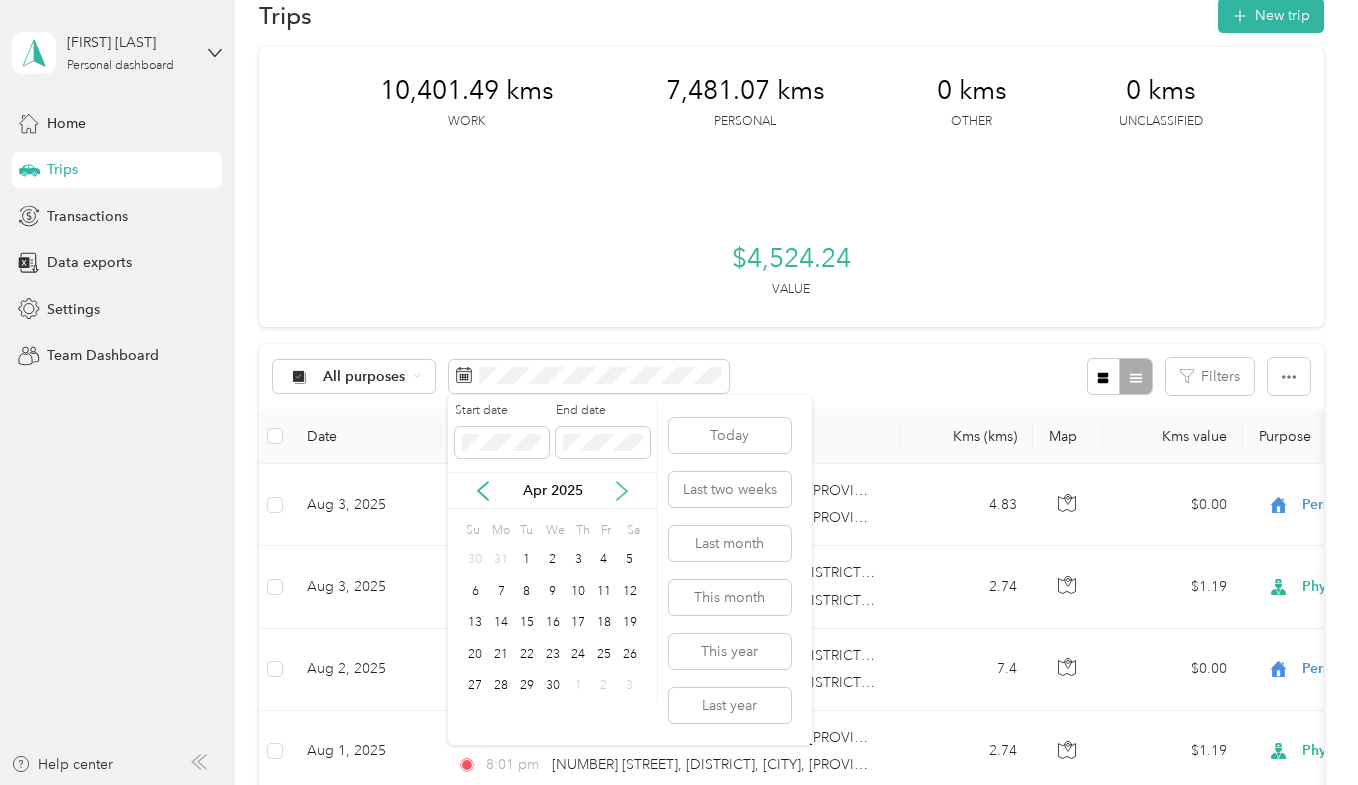 click 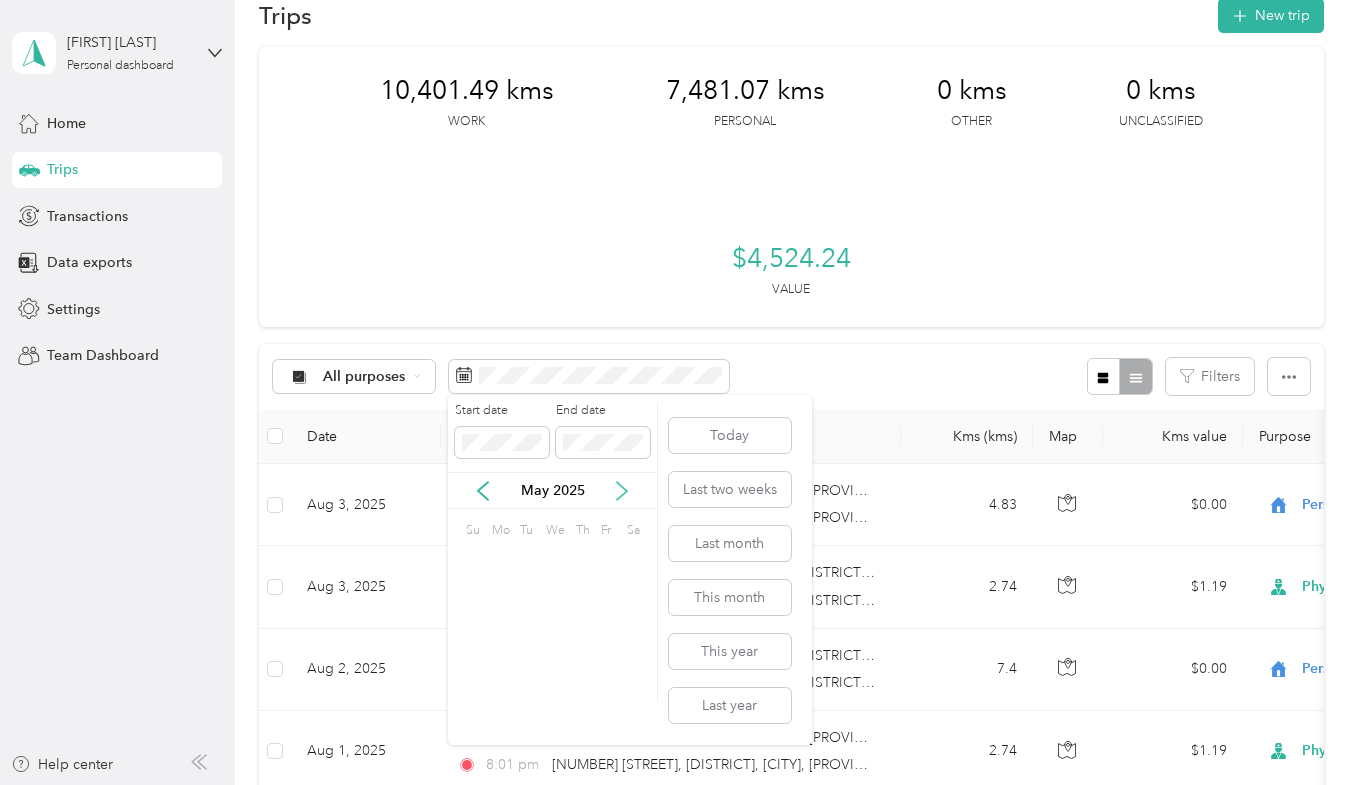 click 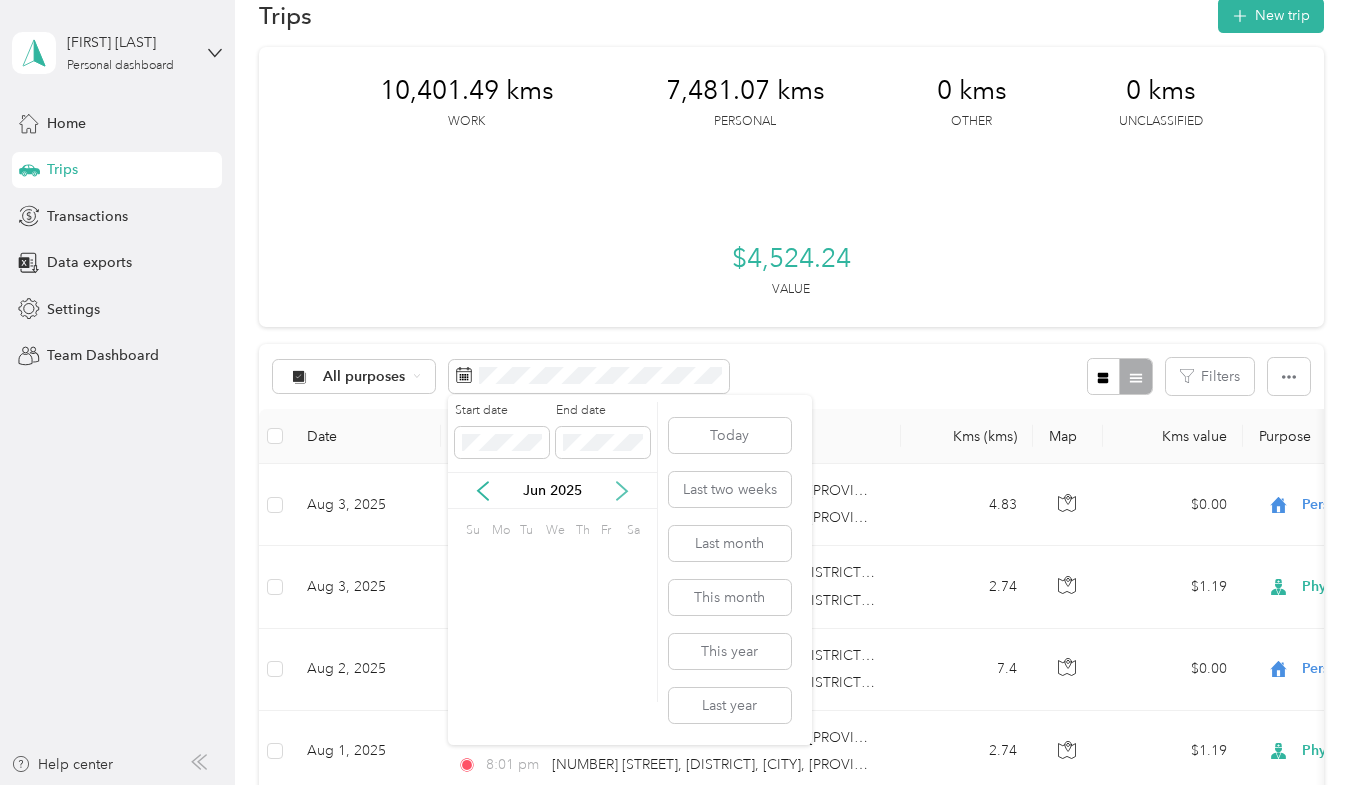 click 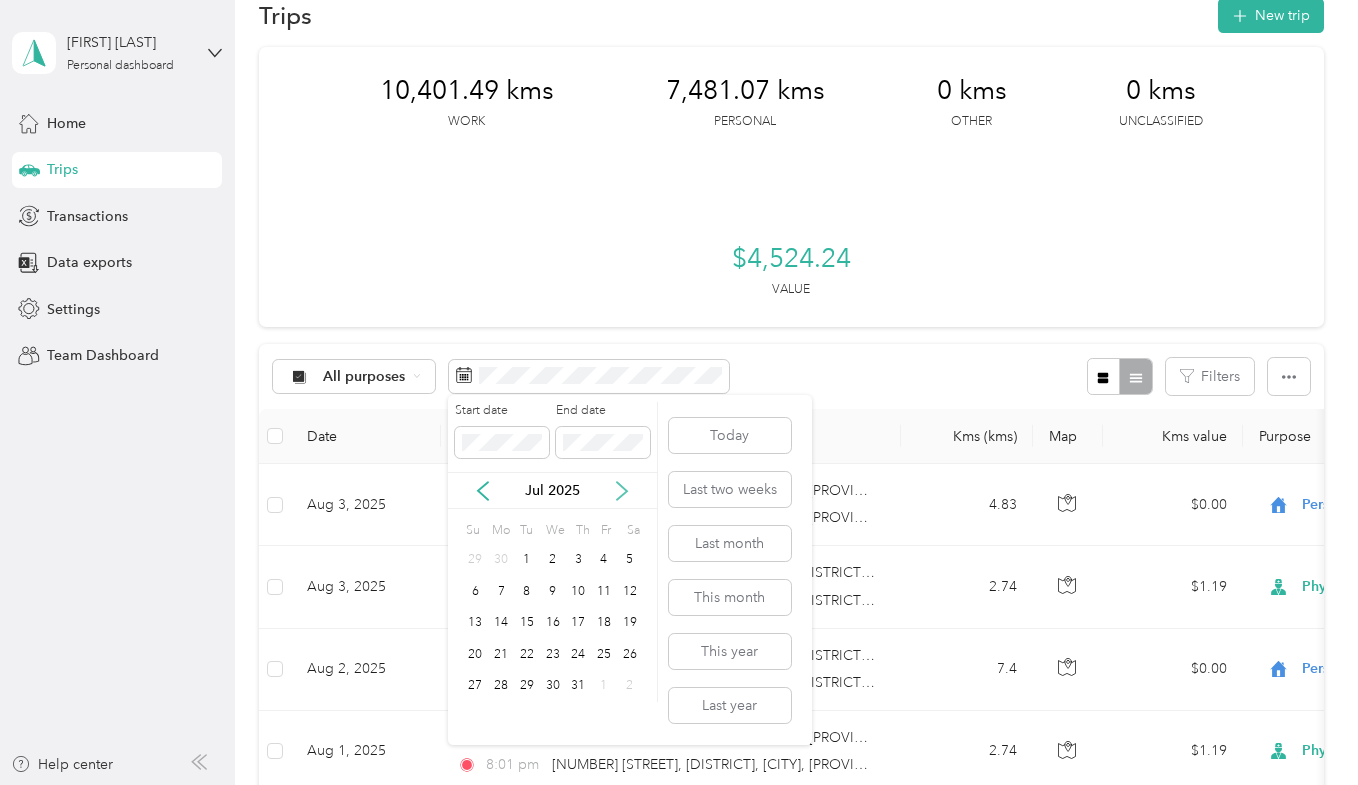 click 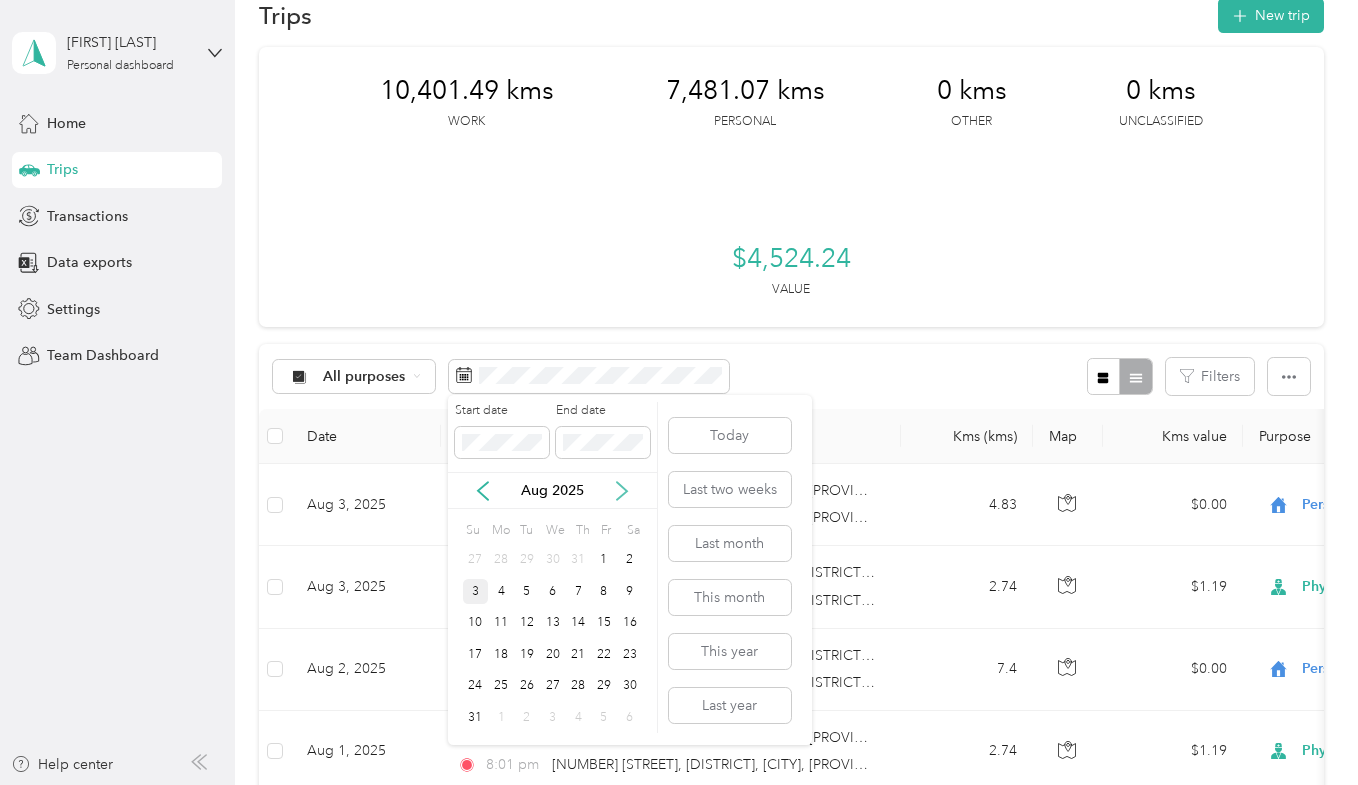 click 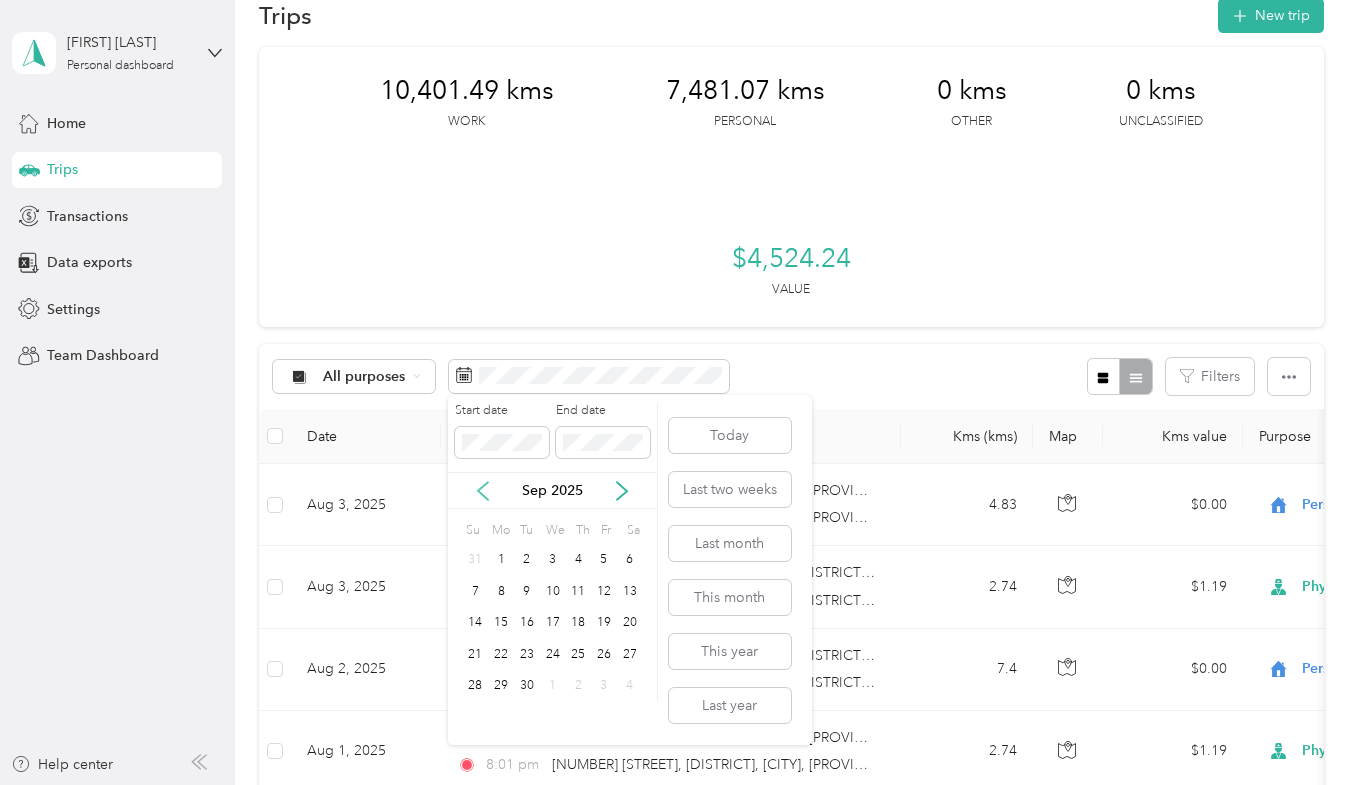 click 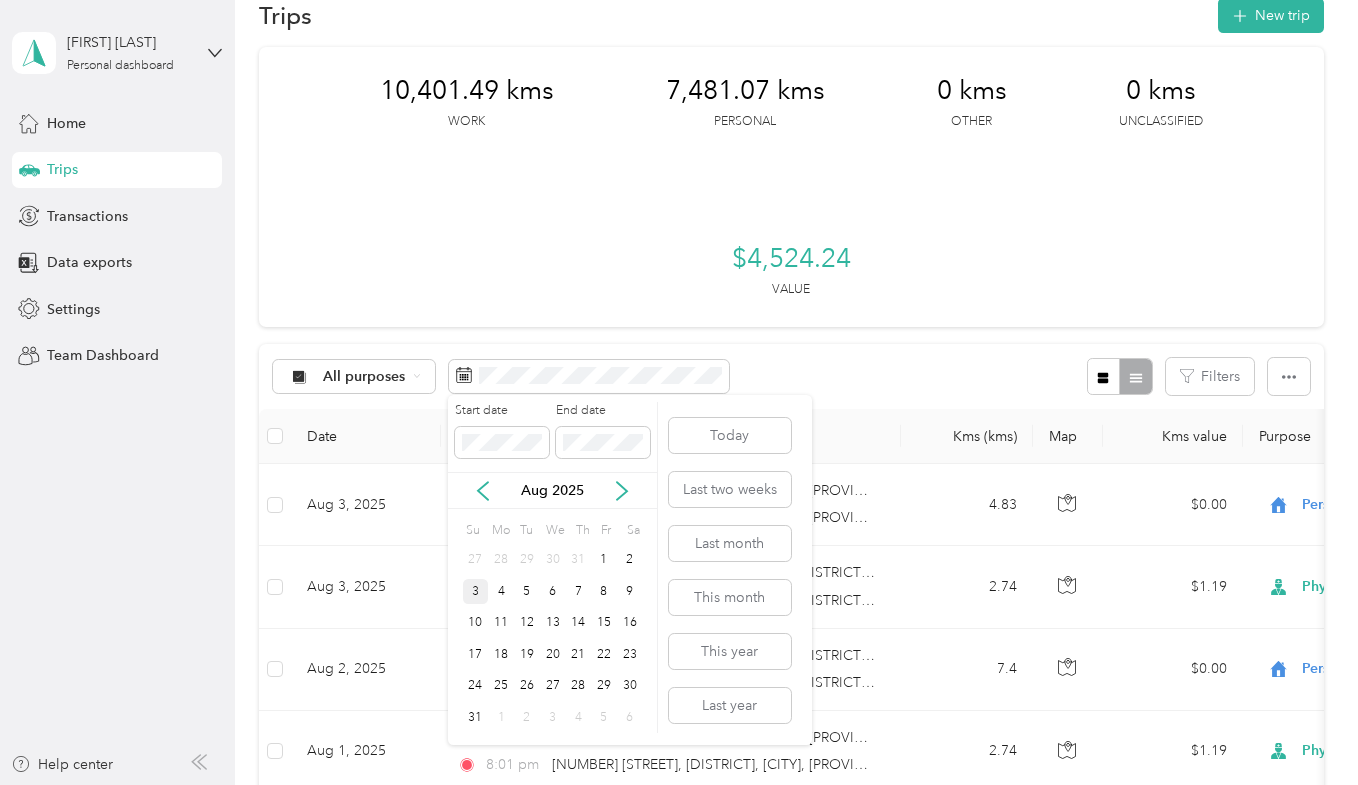 click on "Aug 2025" at bounding box center (552, 490) 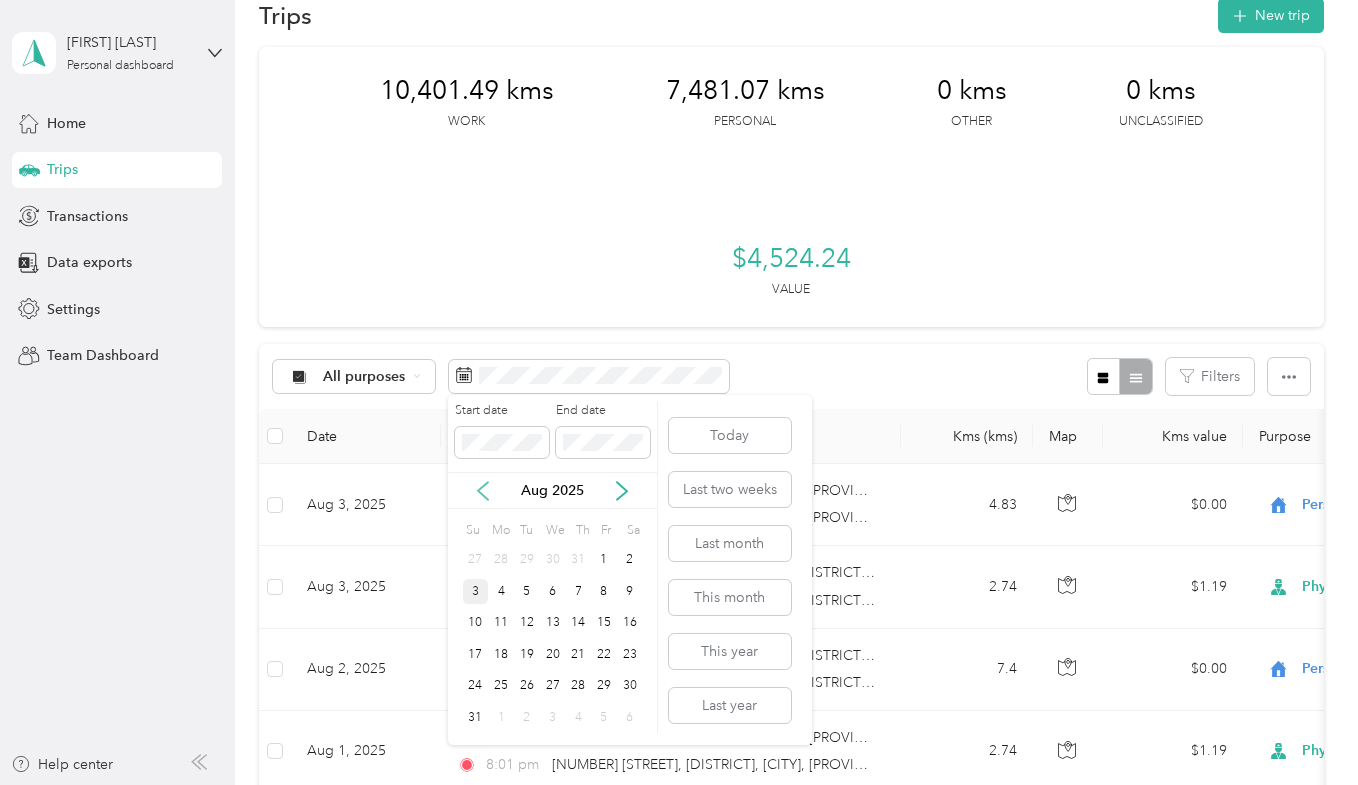 click 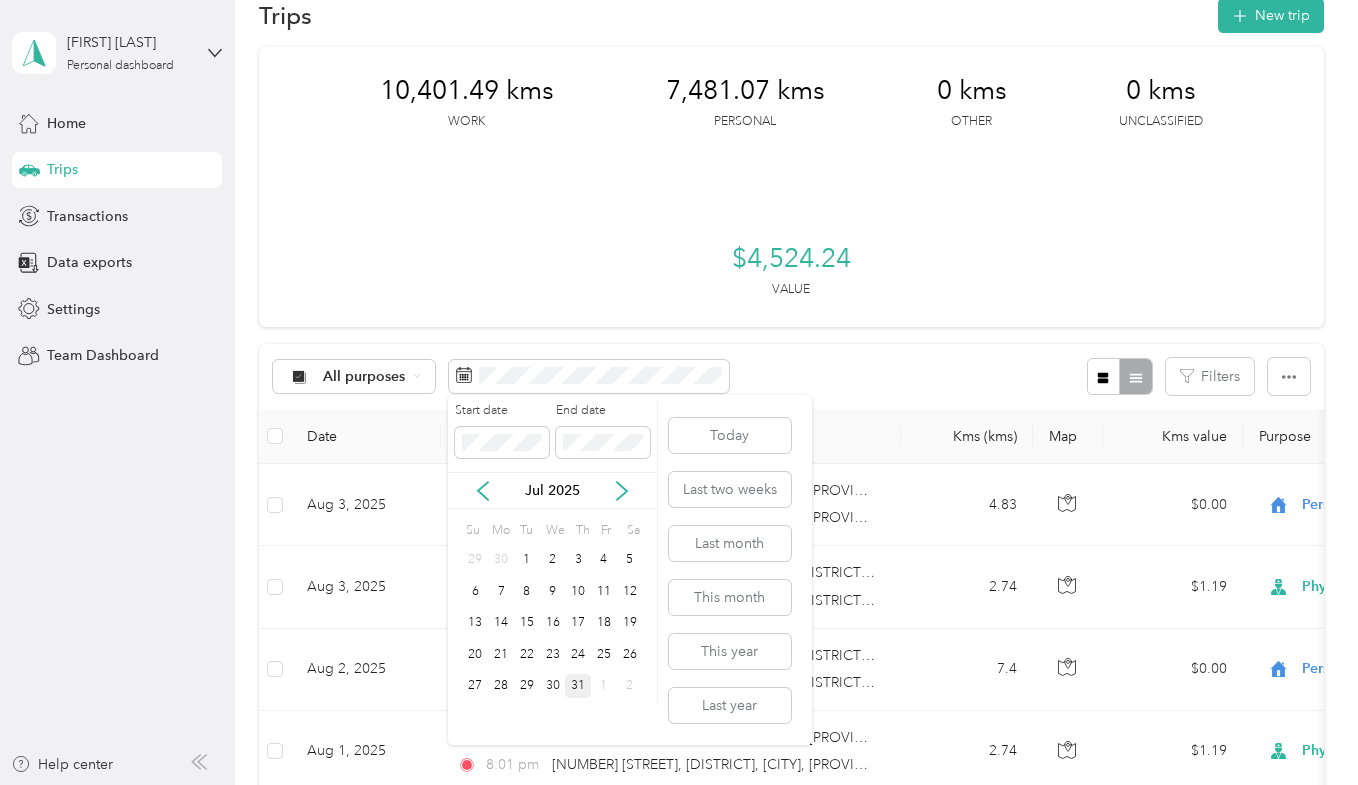 click on "31" at bounding box center (578, 686) 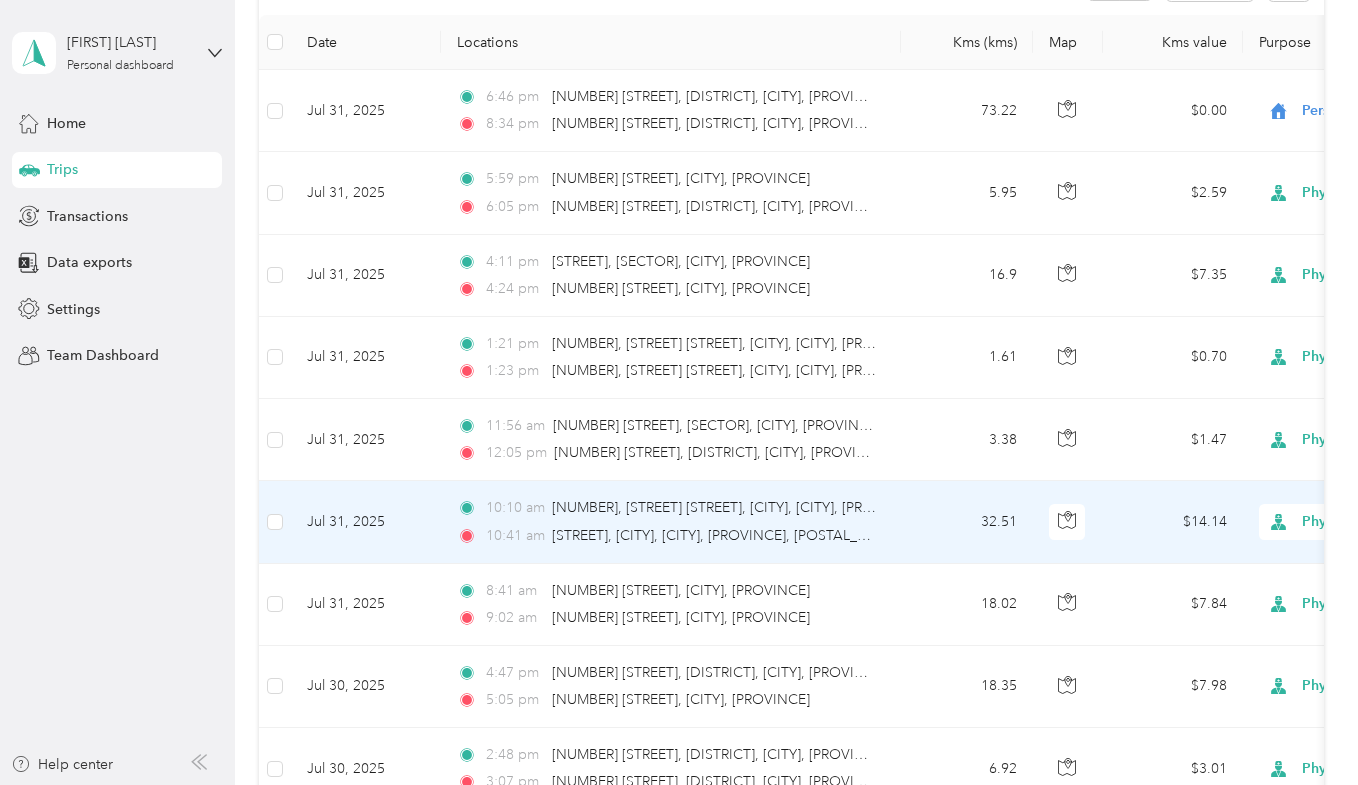scroll, scrollTop: 436, scrollLeft: 0, axis: vertical 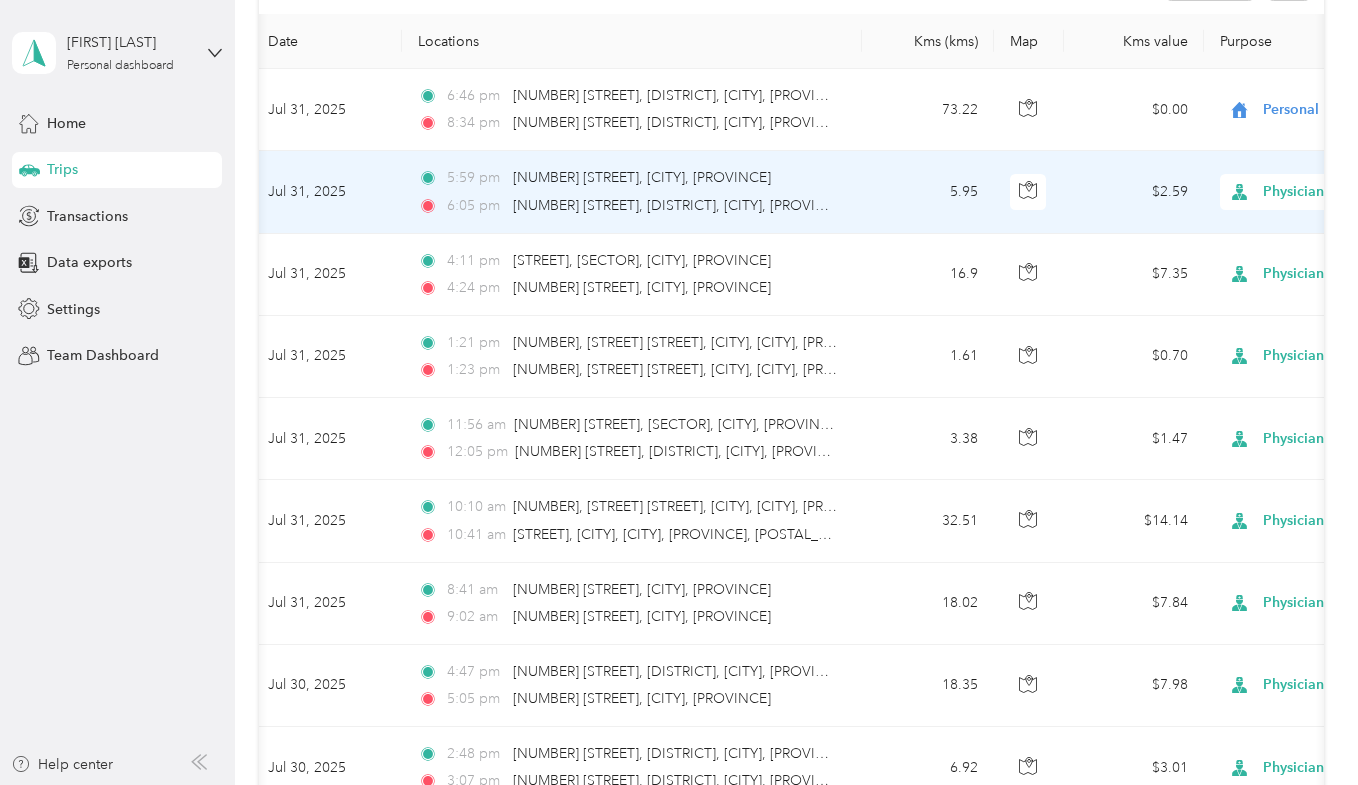 click on "Physician" at bounding box center (1354, 192) 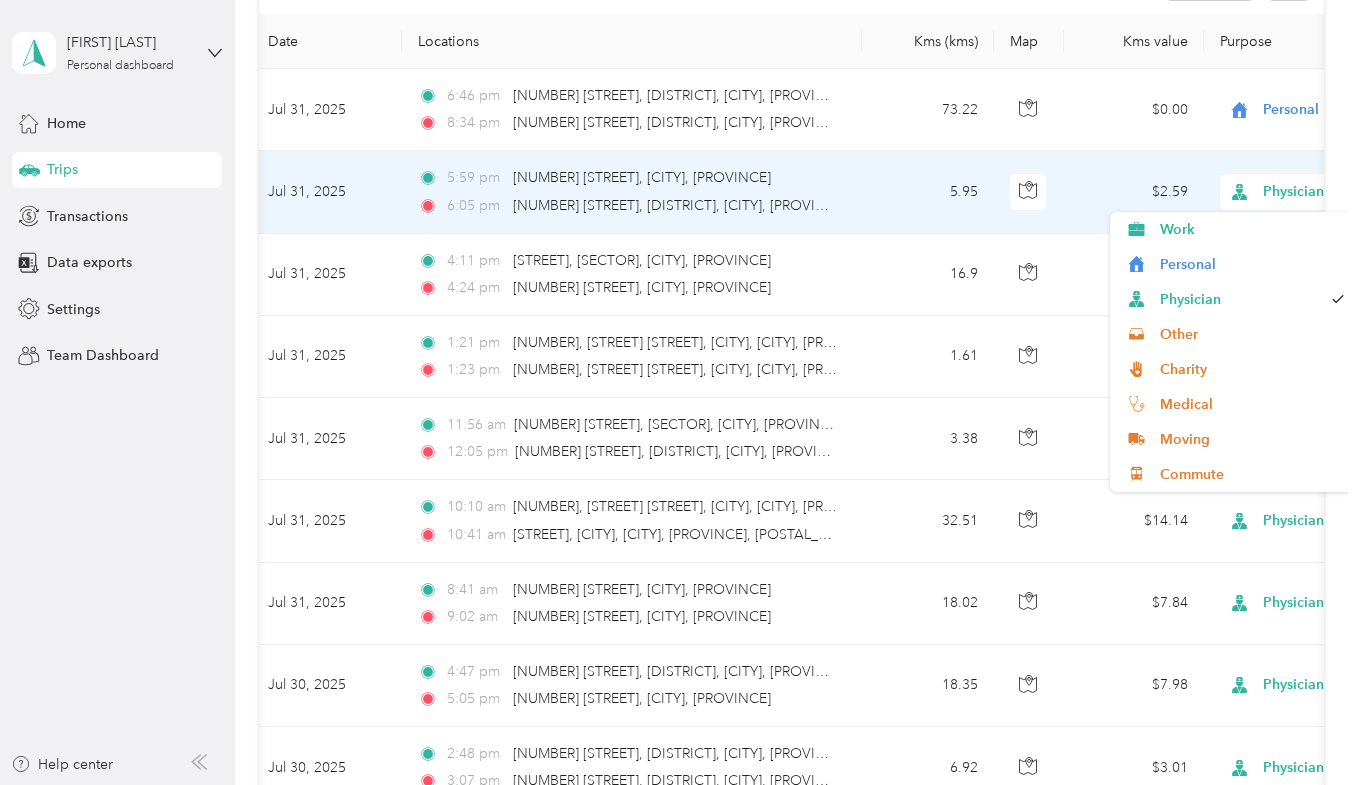 click on "Physician" at bounding box center (1354, 192) 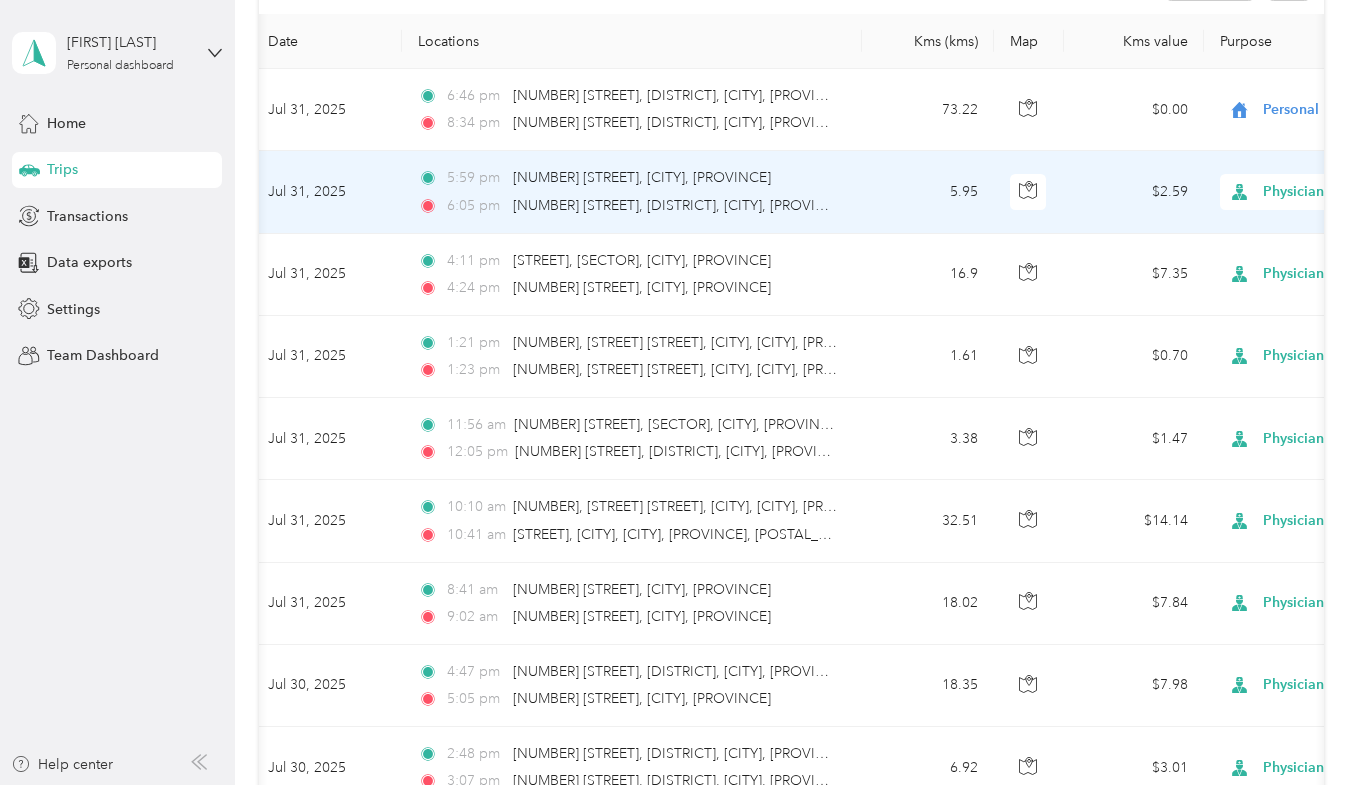 click on "Personal" at bounding box center [1252, 264] 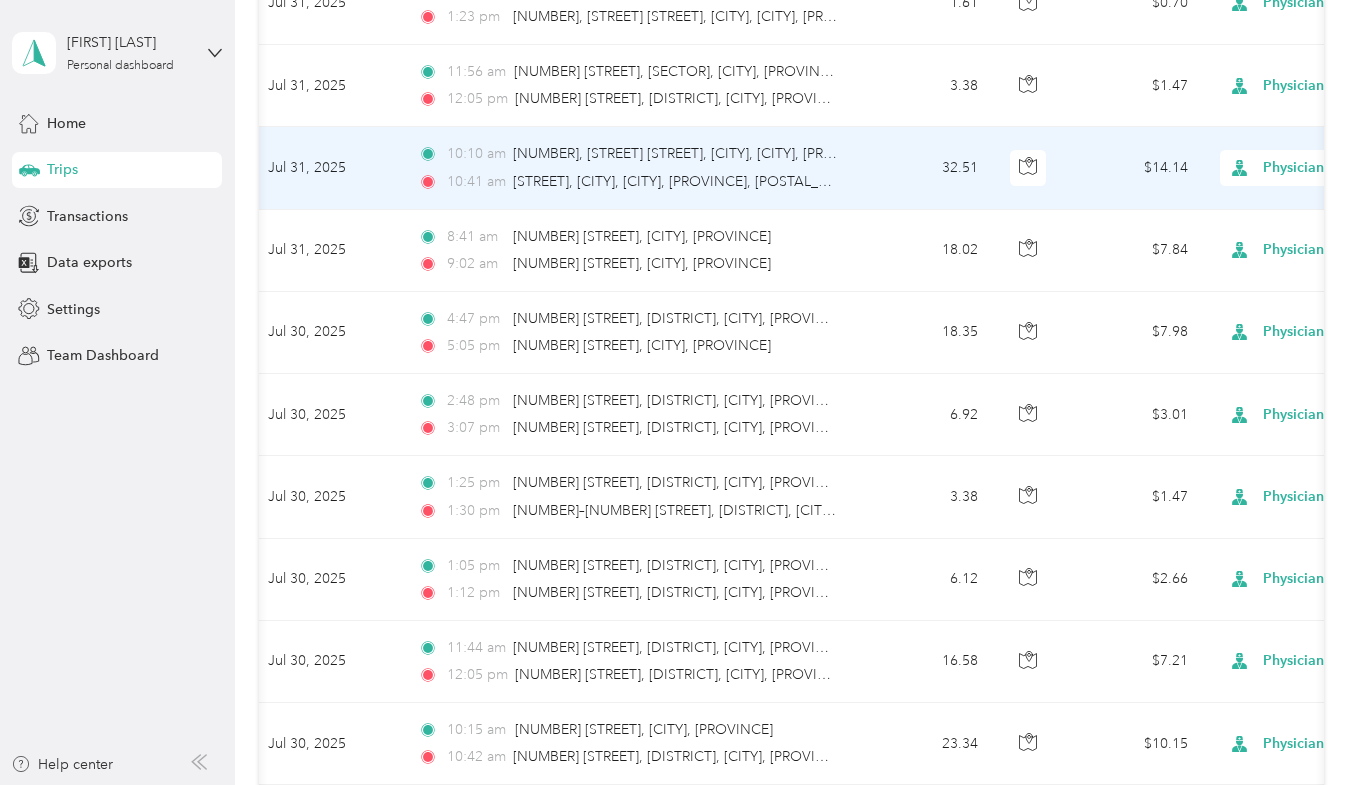 scroll, scrollTop: 793, scrollLeft: 0, axis: vertical 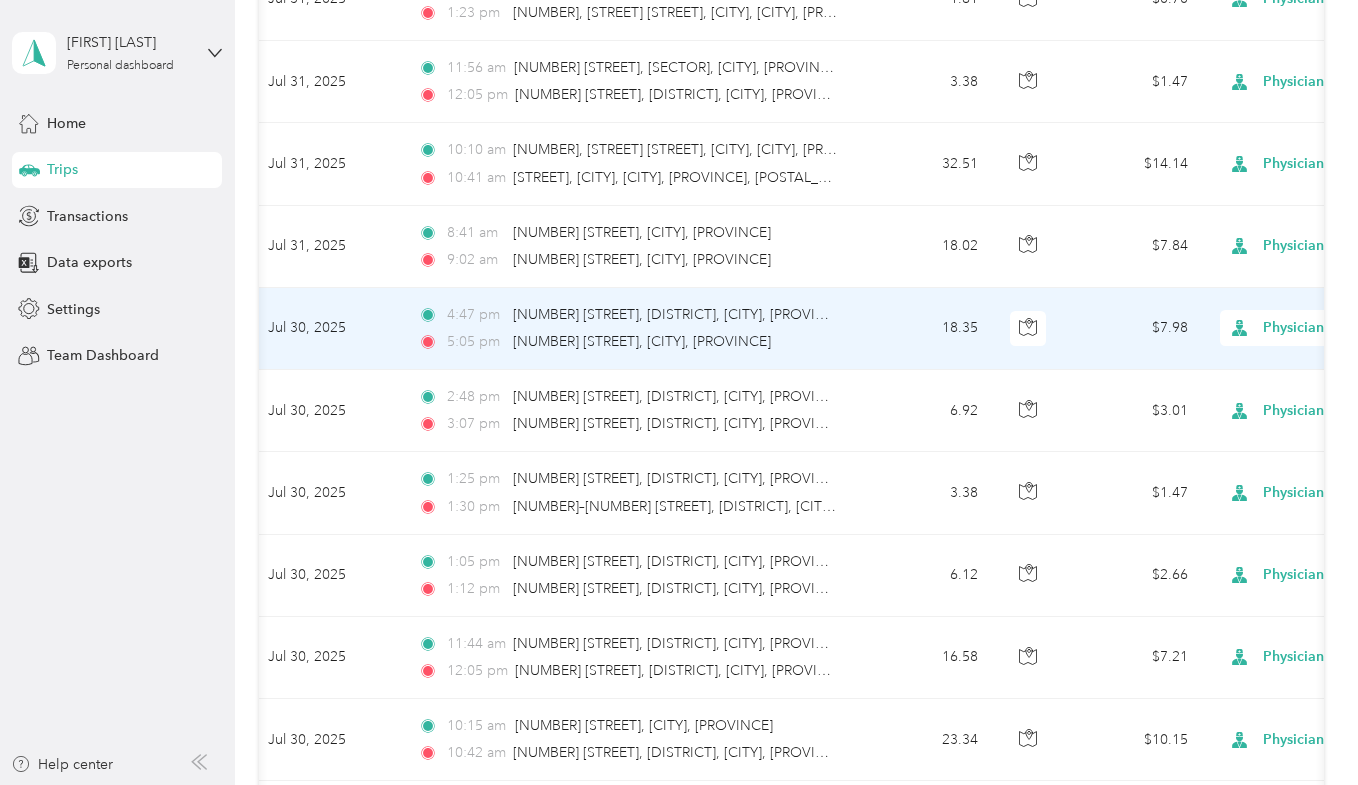 click on "Physician" at bounding box center (1354, 328) 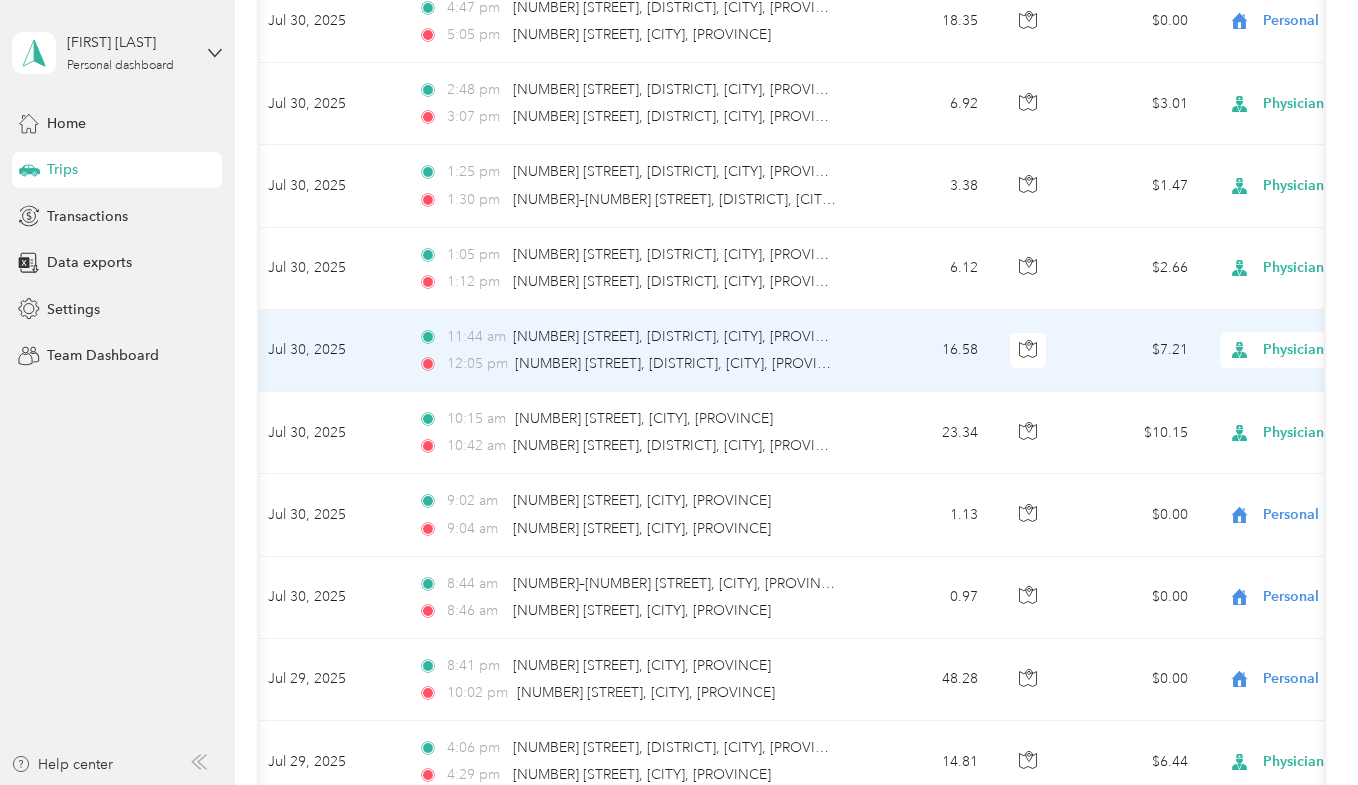 scroll, scrollTop: 1104, scrollLeft: 0, axis: vertical 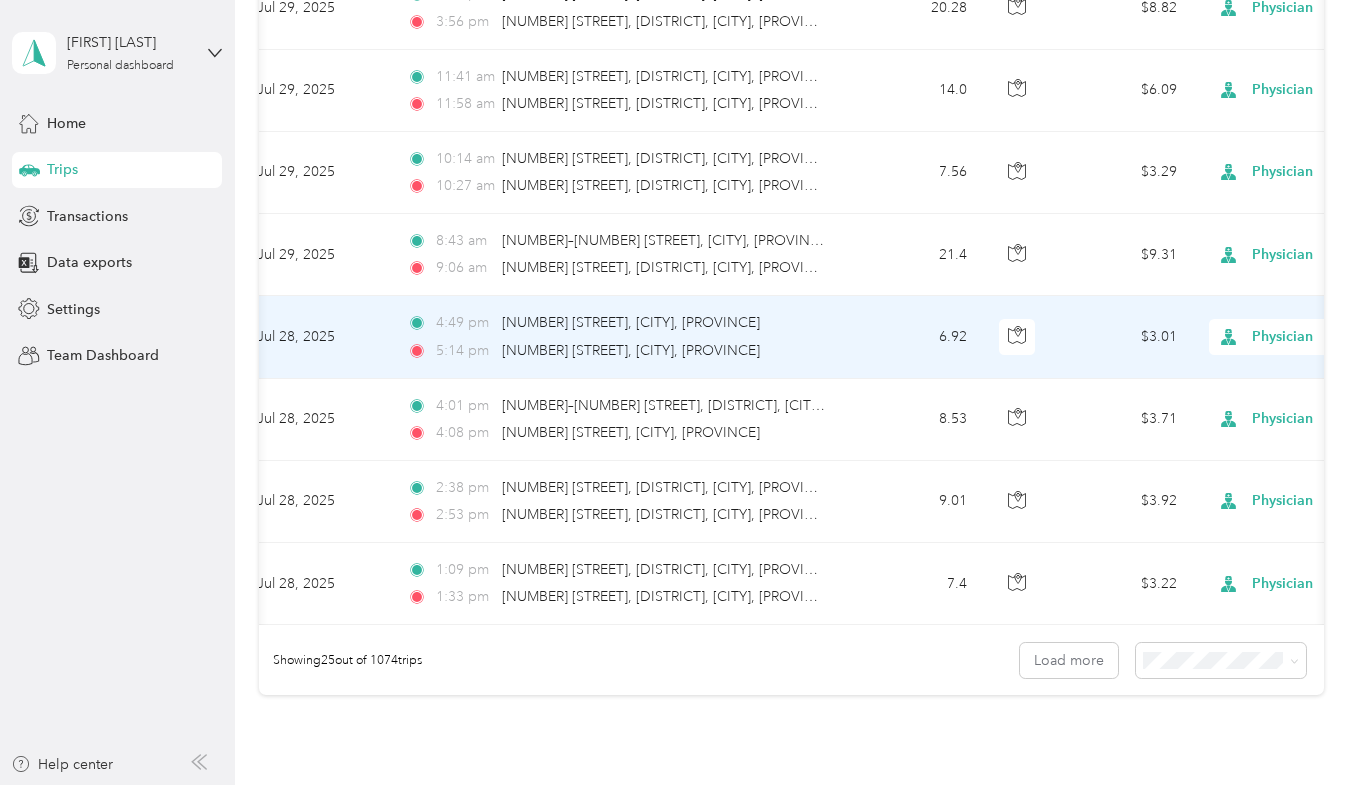 click on "Physician" at bounding box center [1343, 337] 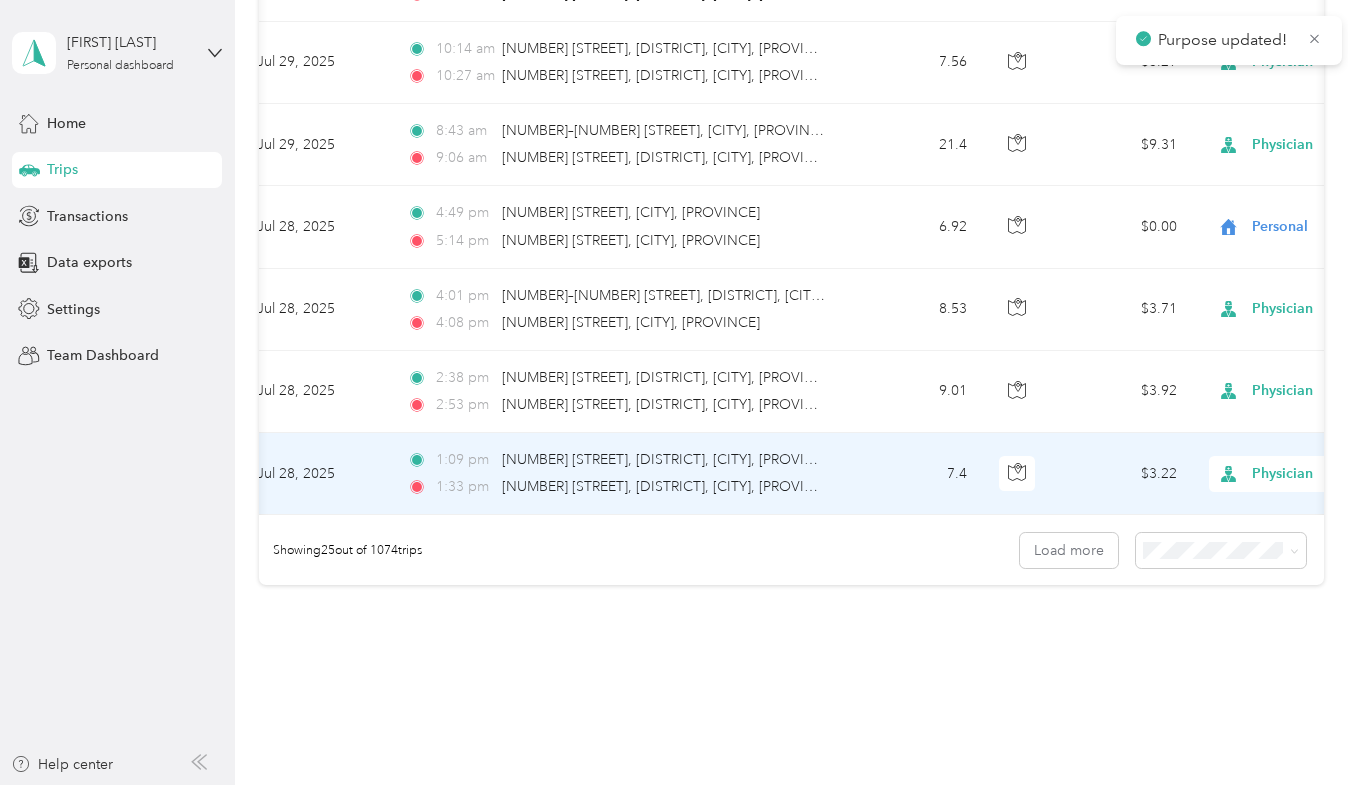 scroll, scrollTop: 2047, scrollLeft: 0, axis: vertical 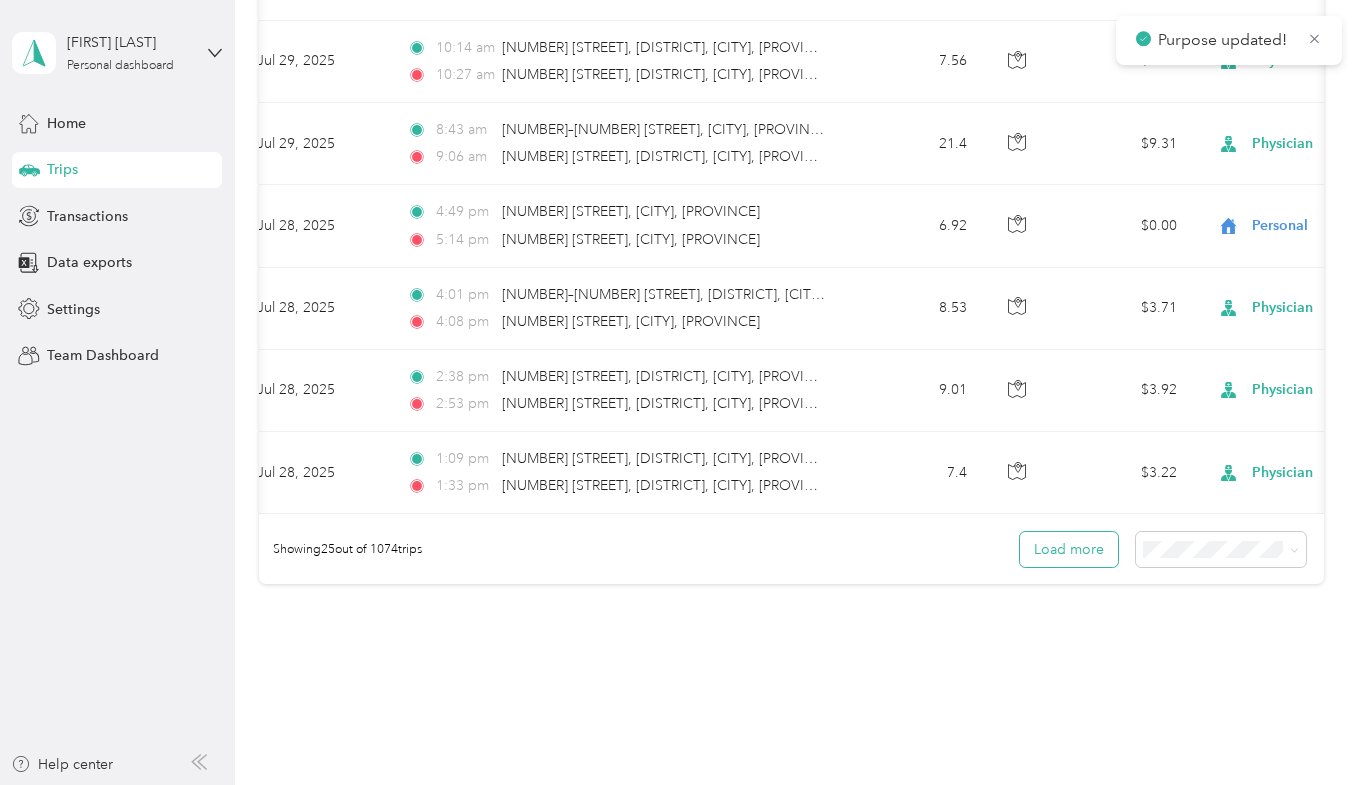 click on "Load more" at bounding box center (1069, 549) 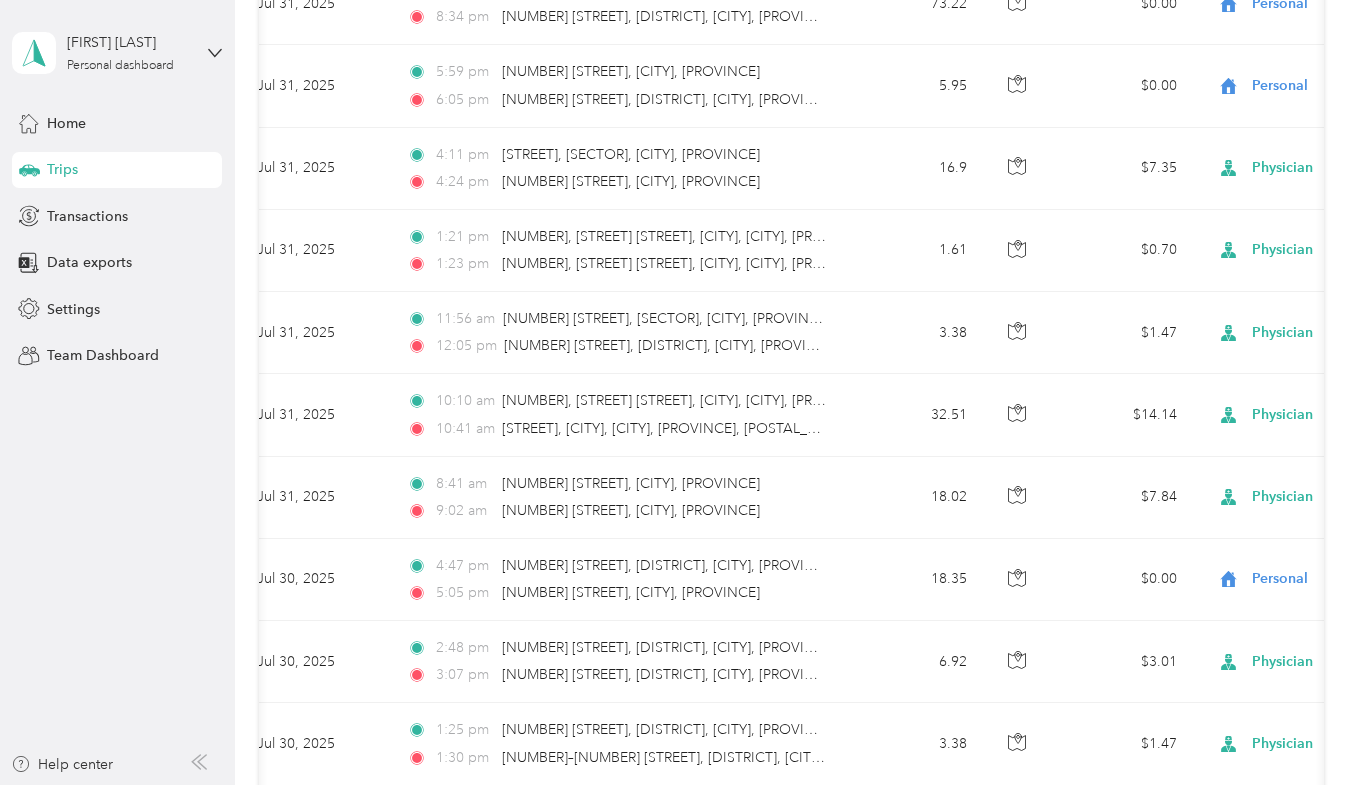 scroll, scrollTop: 0, scrollLeft: 0, axis: both 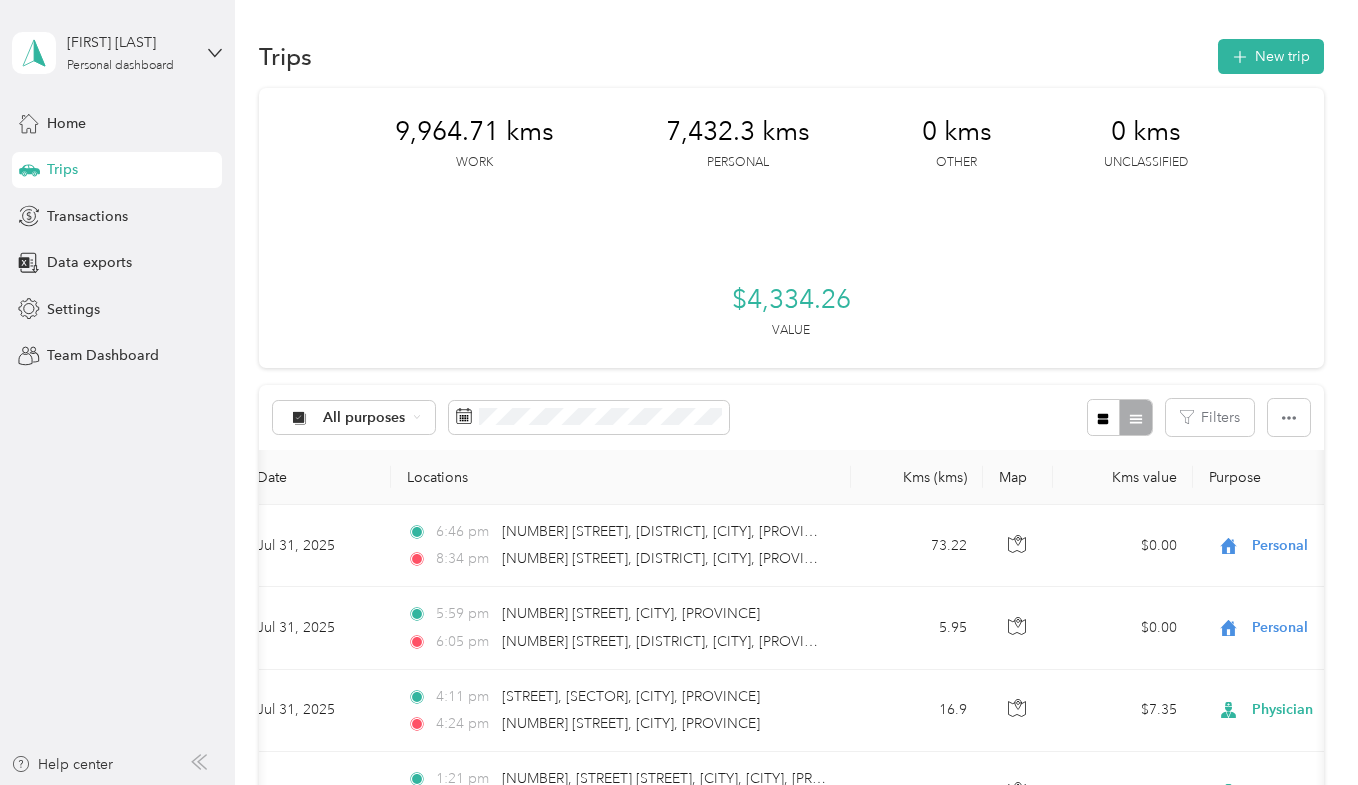 click on "Trips" at bounding box center [62, 169] 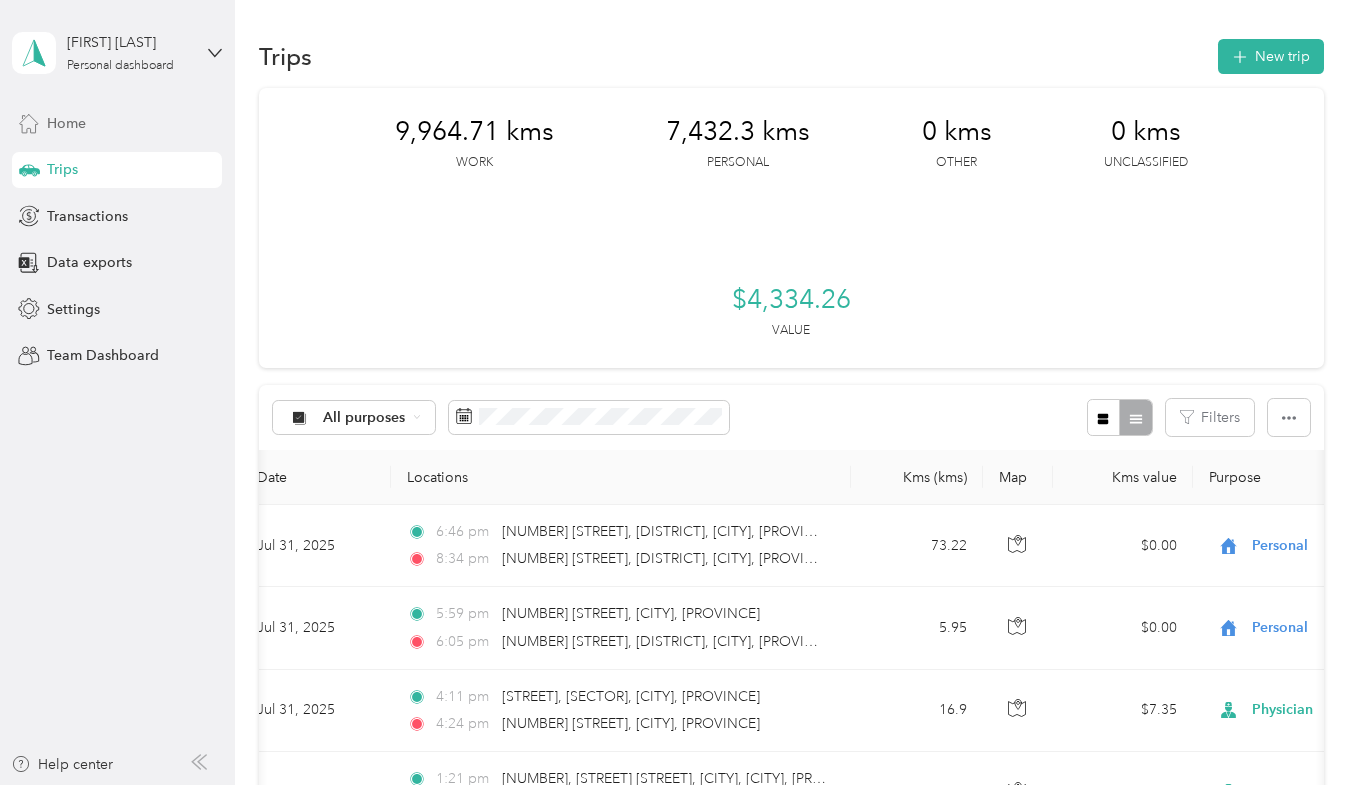click on "Home" at bounding box center [66, 123] 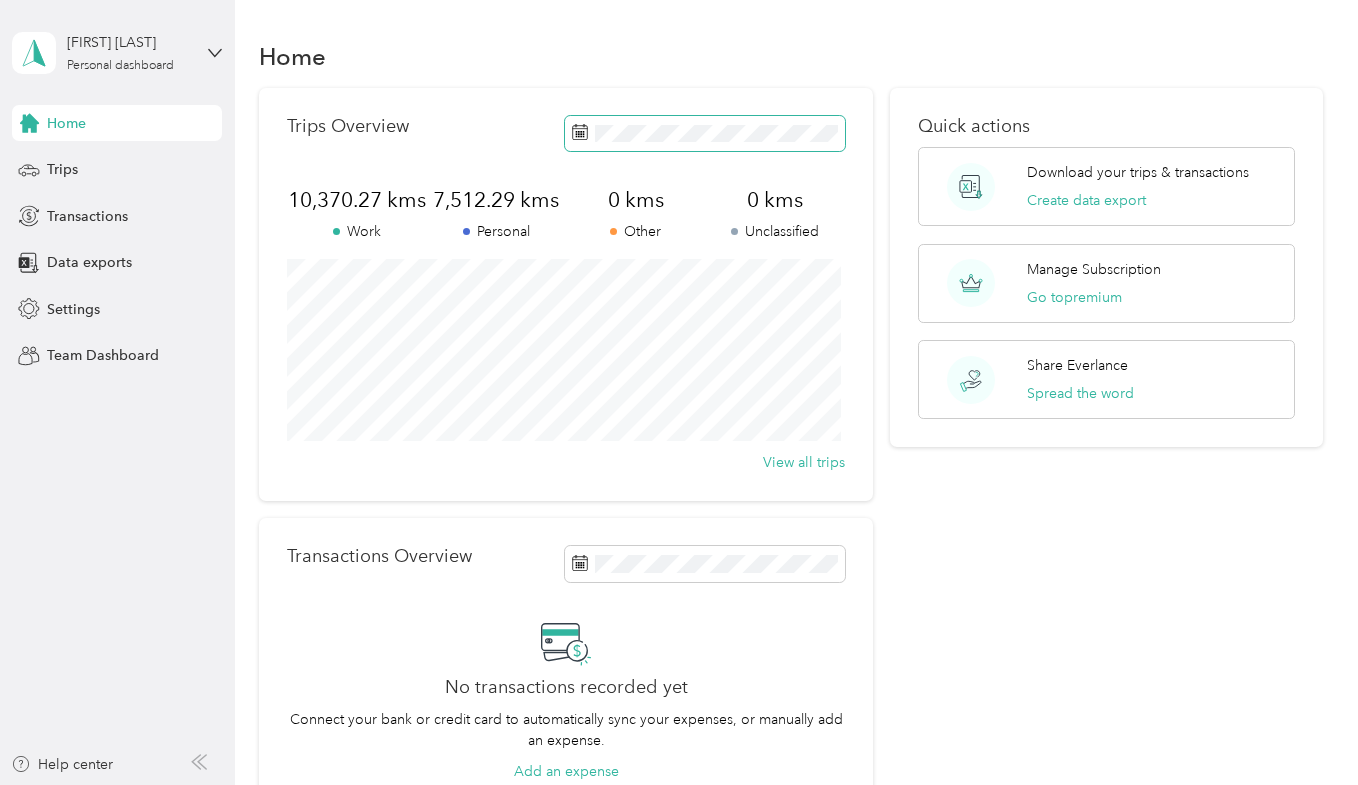 click at bounding box center [705, 133] 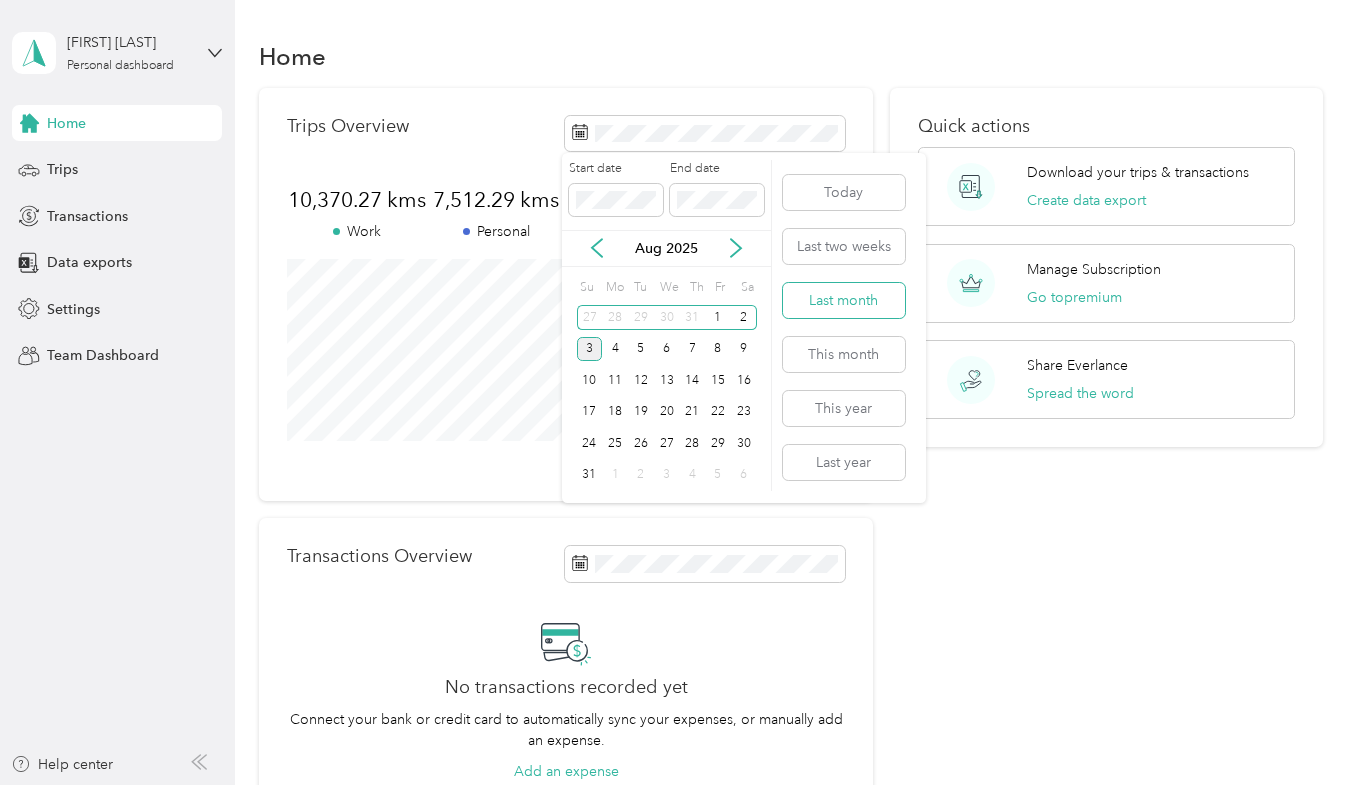click on "Last month" at bounding box center (844, 300) 